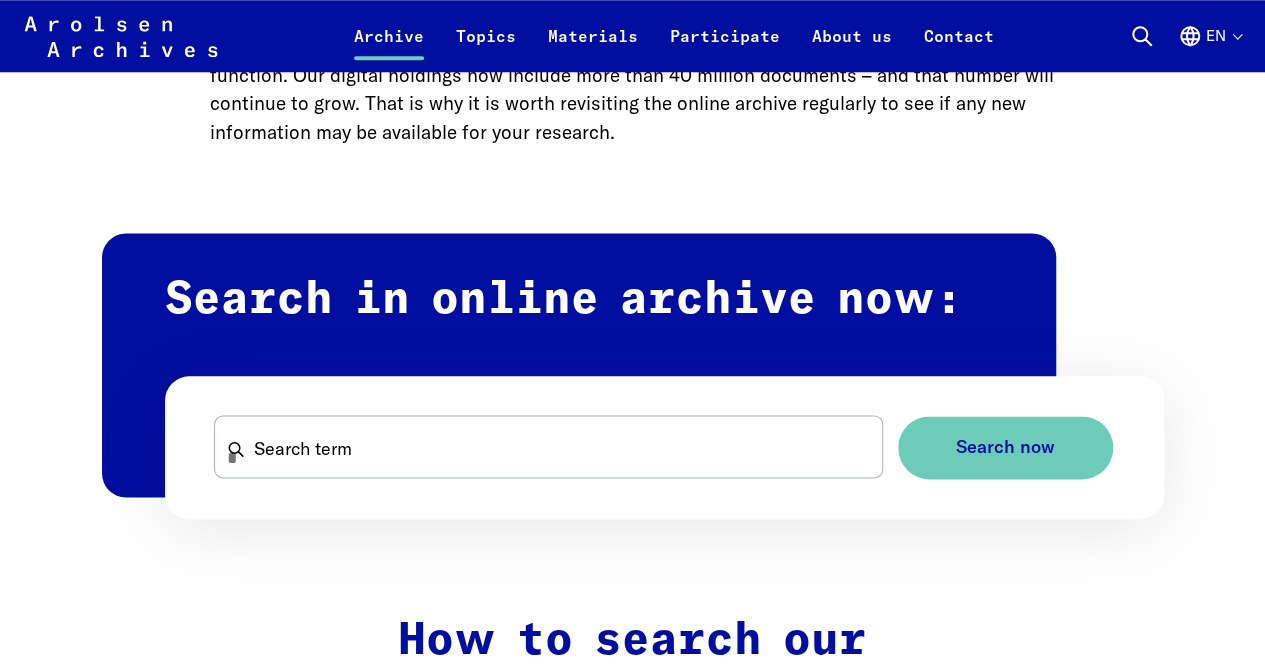 scroll, scrollTop: 1030, scrollLeft: 0, axis: vertical 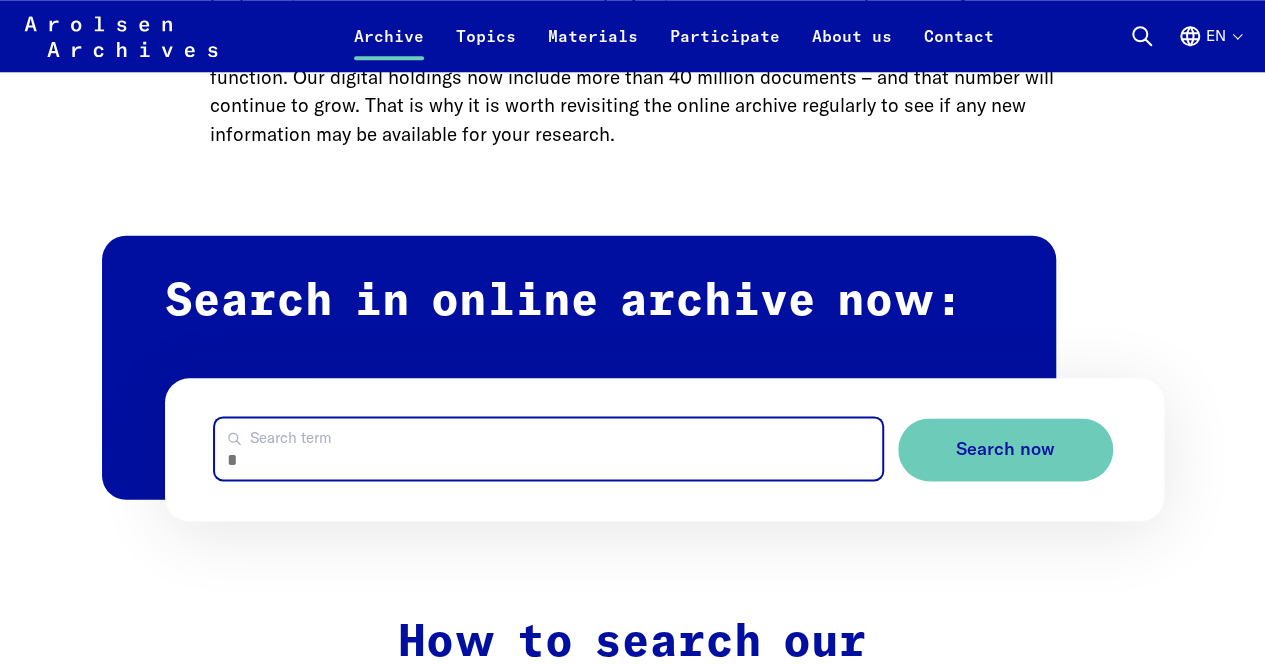 click on "Search term" at bounding box center (548, 448) 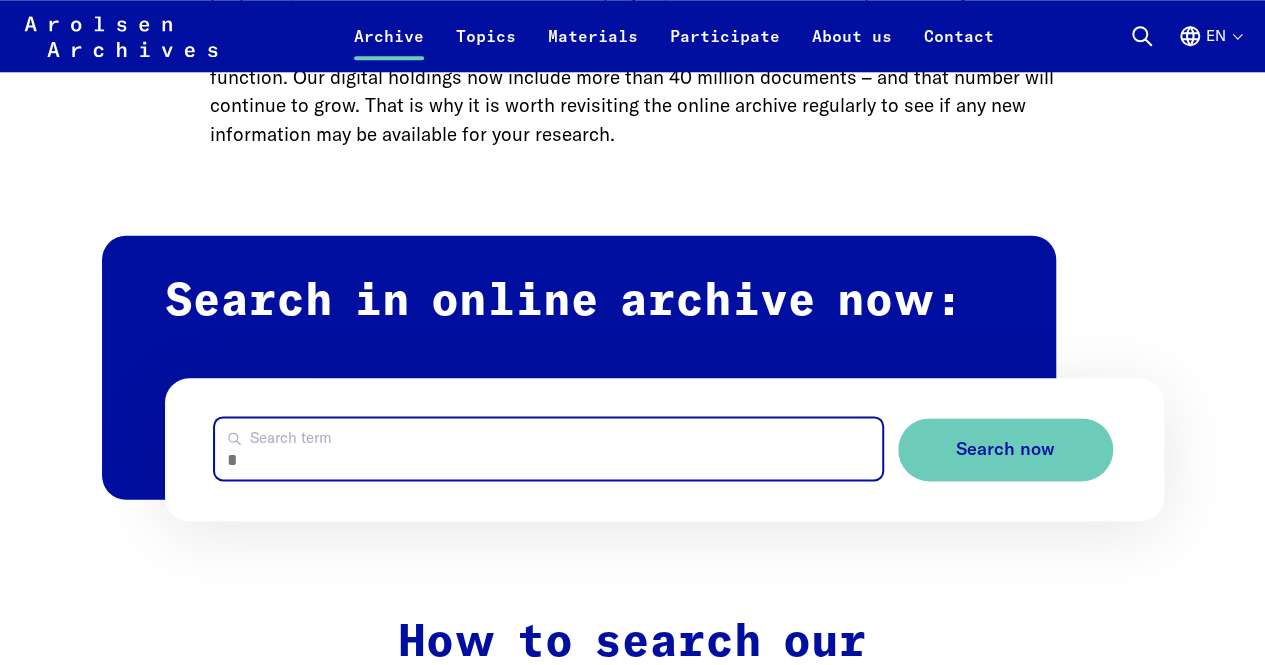 paste on "**********" 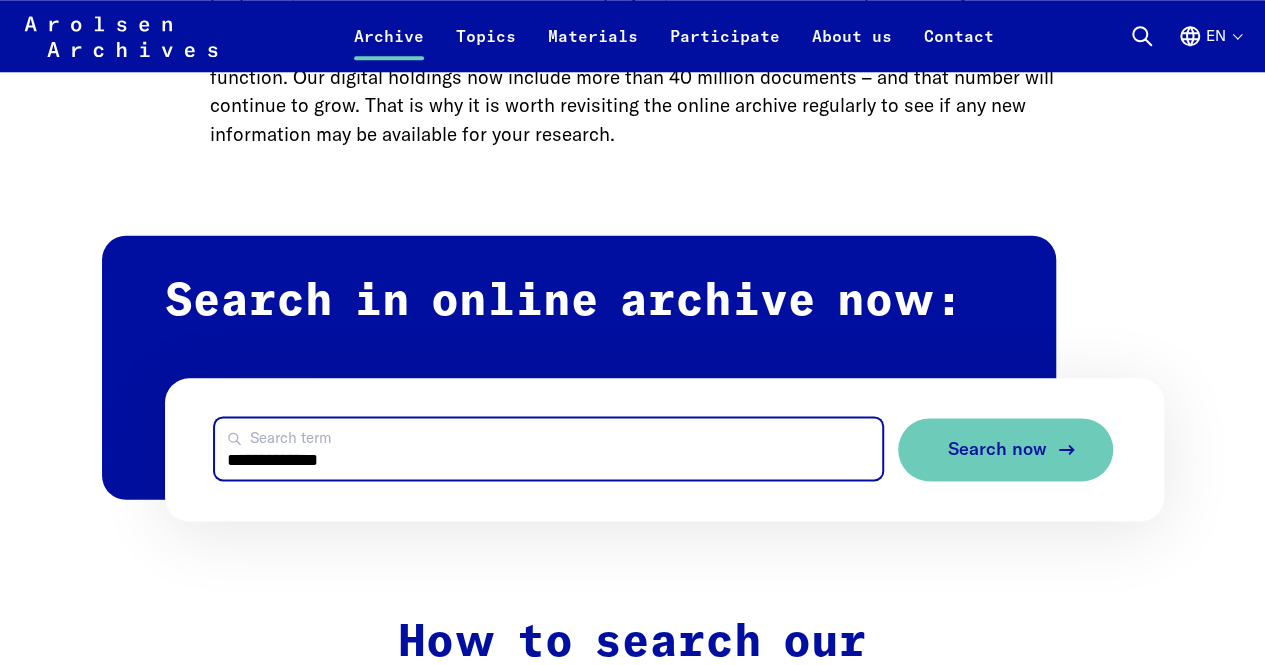type on "**********" 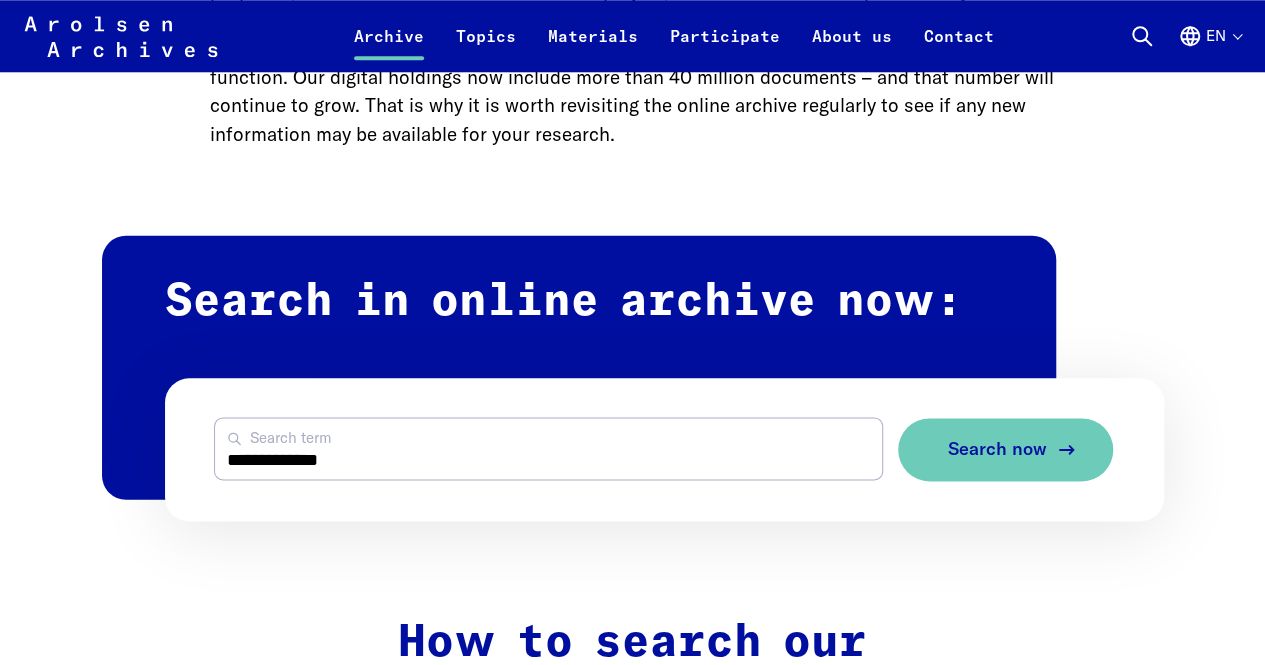 click on "Search now" at bounding box center (997, 449) 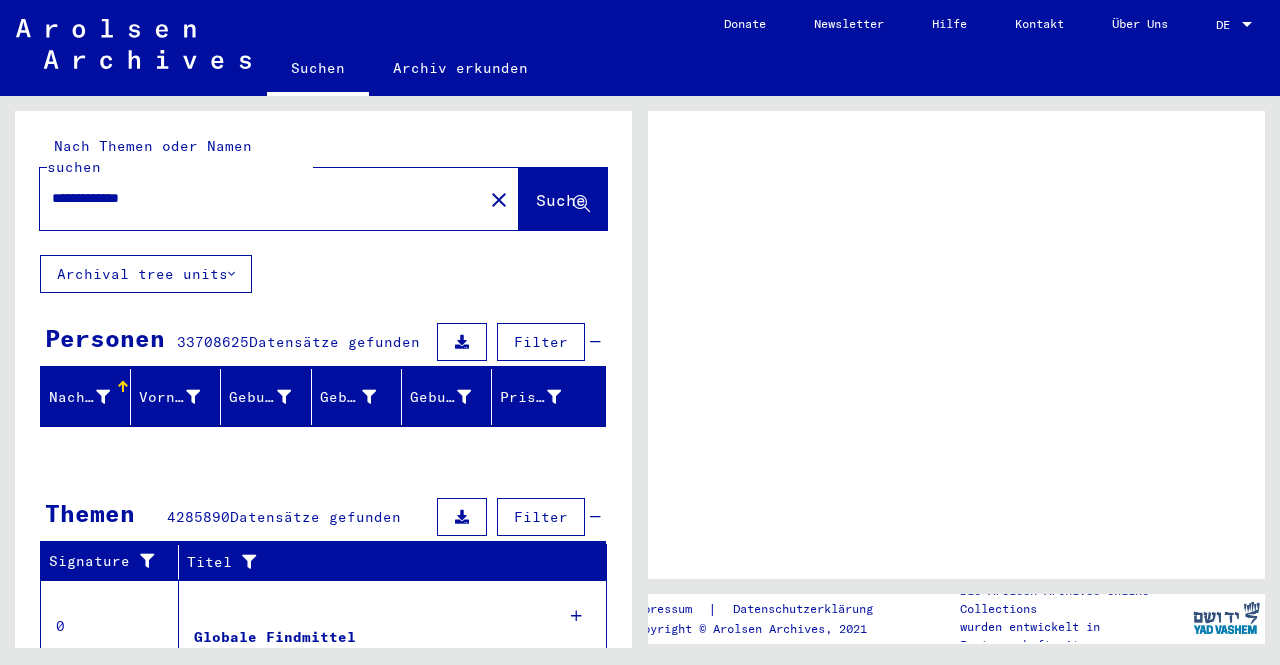 scroll, scrollTop: 0, scrollLeft: 0, axis: both 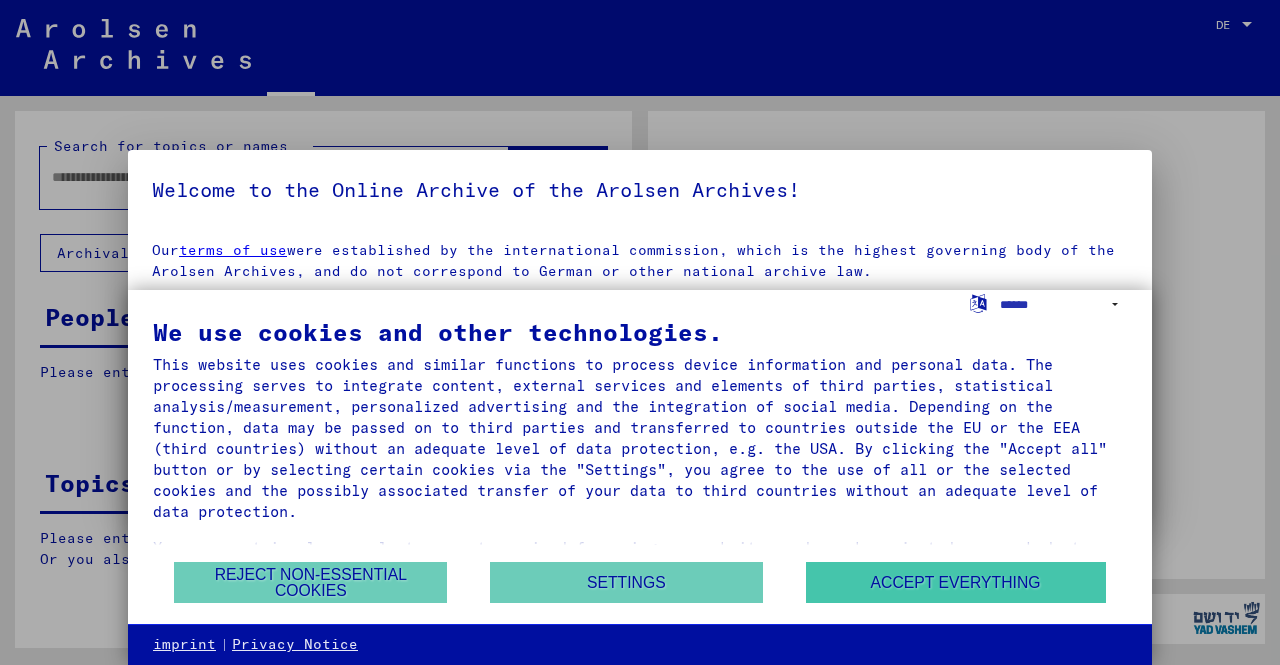 click on "Accept everything" at bounding box center (956, 582) 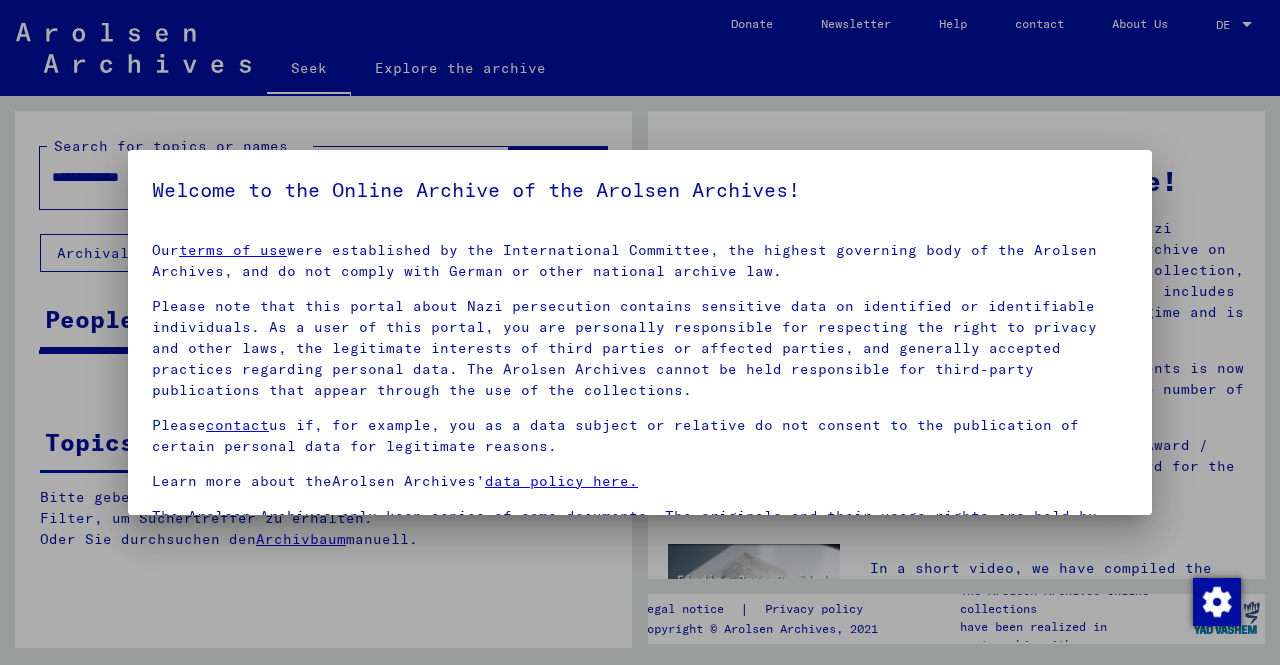 scroll, scrollTop: 46, scrollLeft: 0, axis: vertical 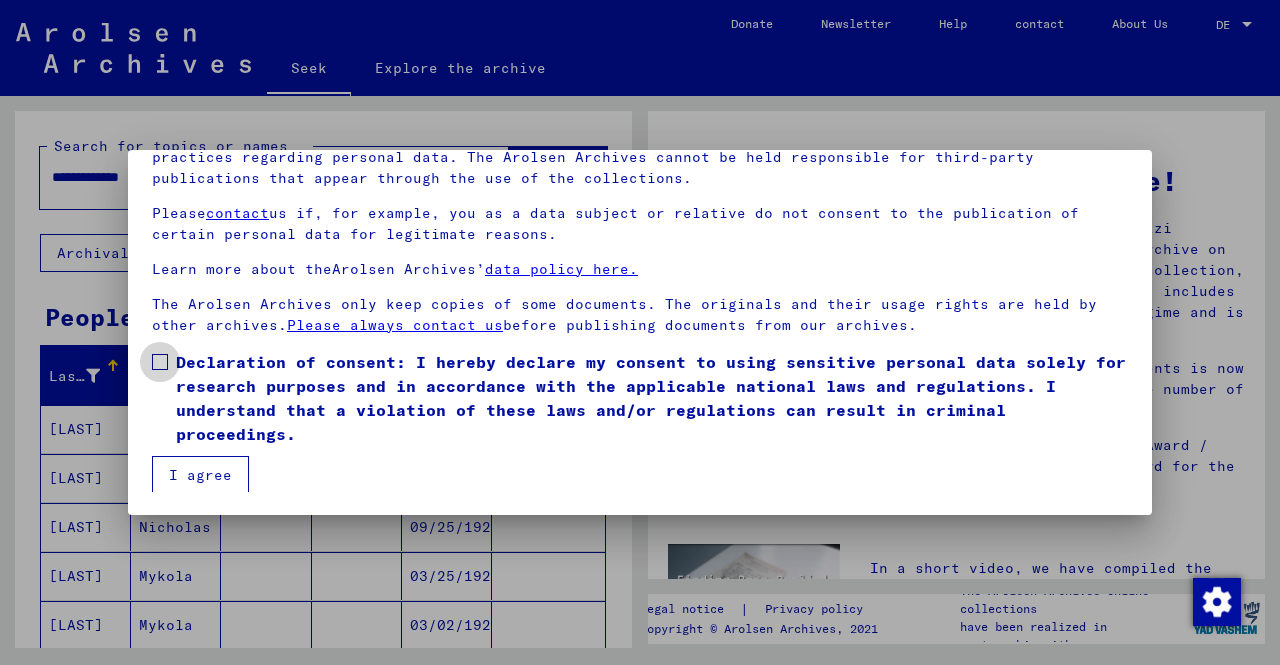 click on "Declaration of consent: I hereby declare my consent to using sensitive personal data solely for research purposes and in accordance with the applicable national laws and regulations. I understand that a violation of these laws and/or regulations can result in criminal proceedings." at bounding box center [640, 398] 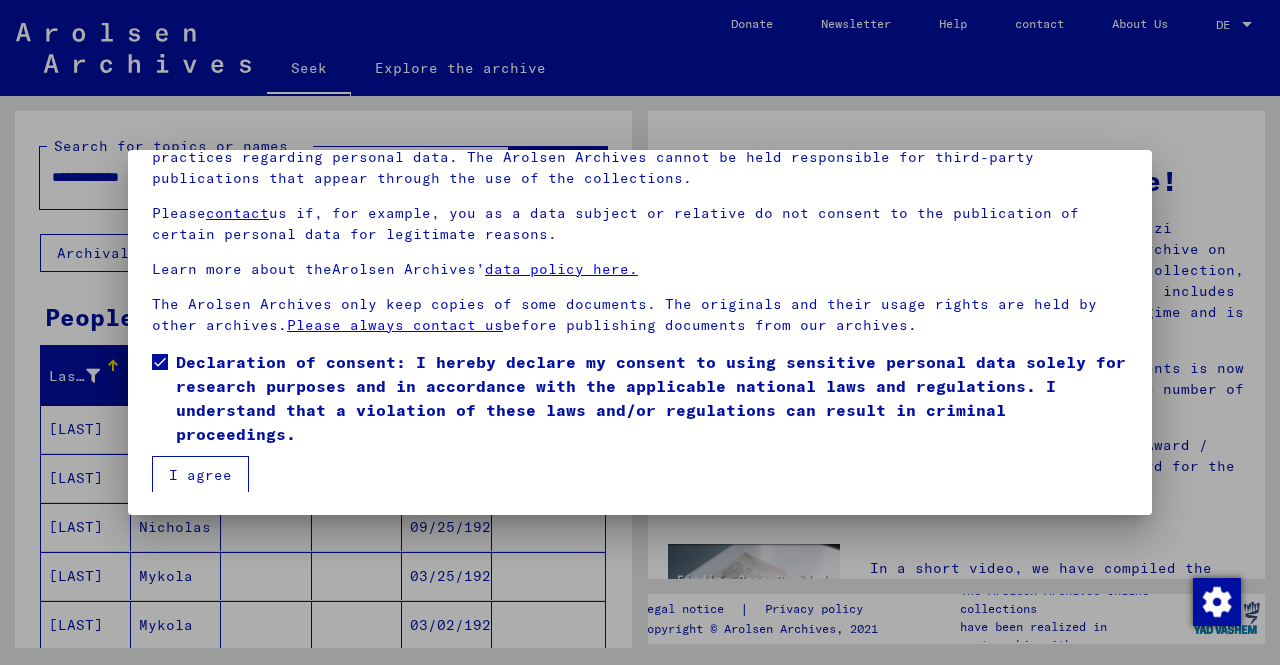 click on "I agree" at bounding box center (200, 475) 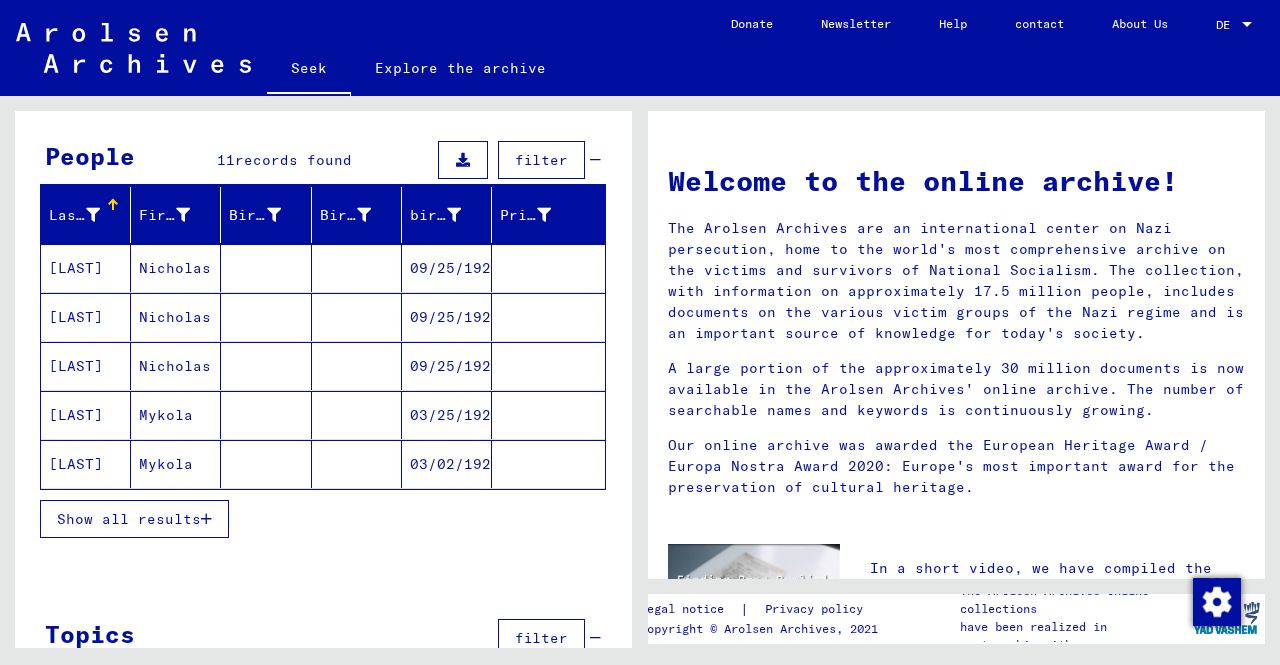scroll, scrollTop: 162, scrollLeft: 0, axis: vertical 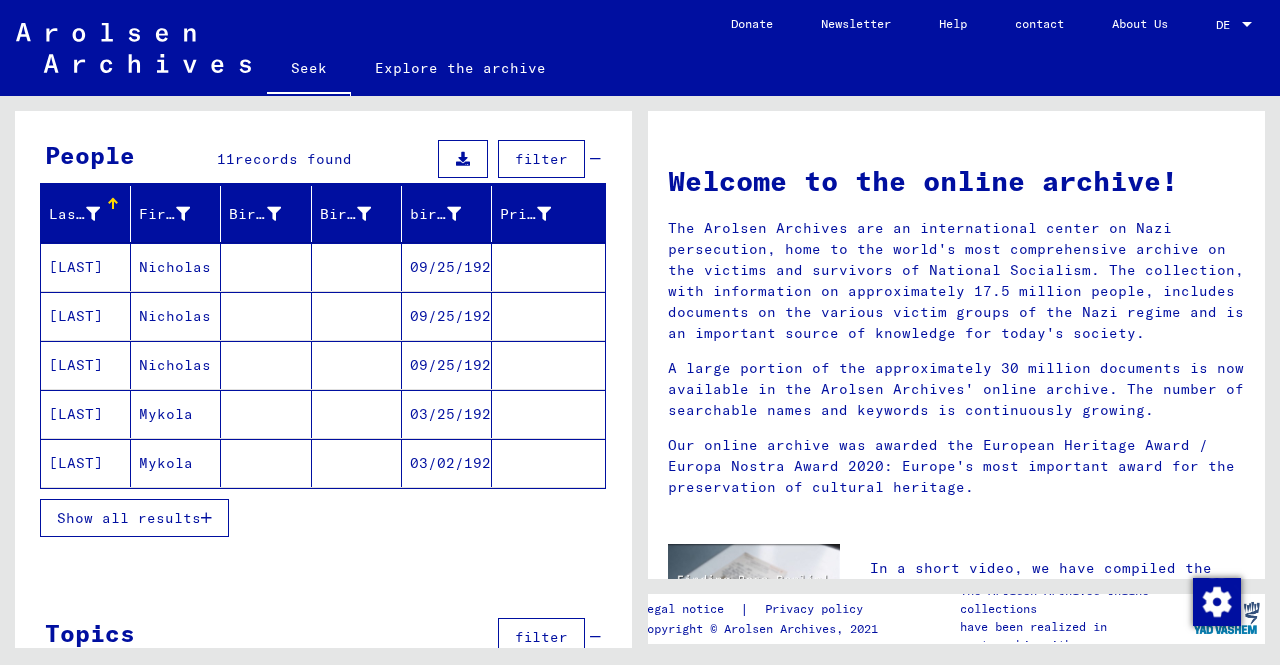 click on "Show all results" at bounding box center [129, 518] 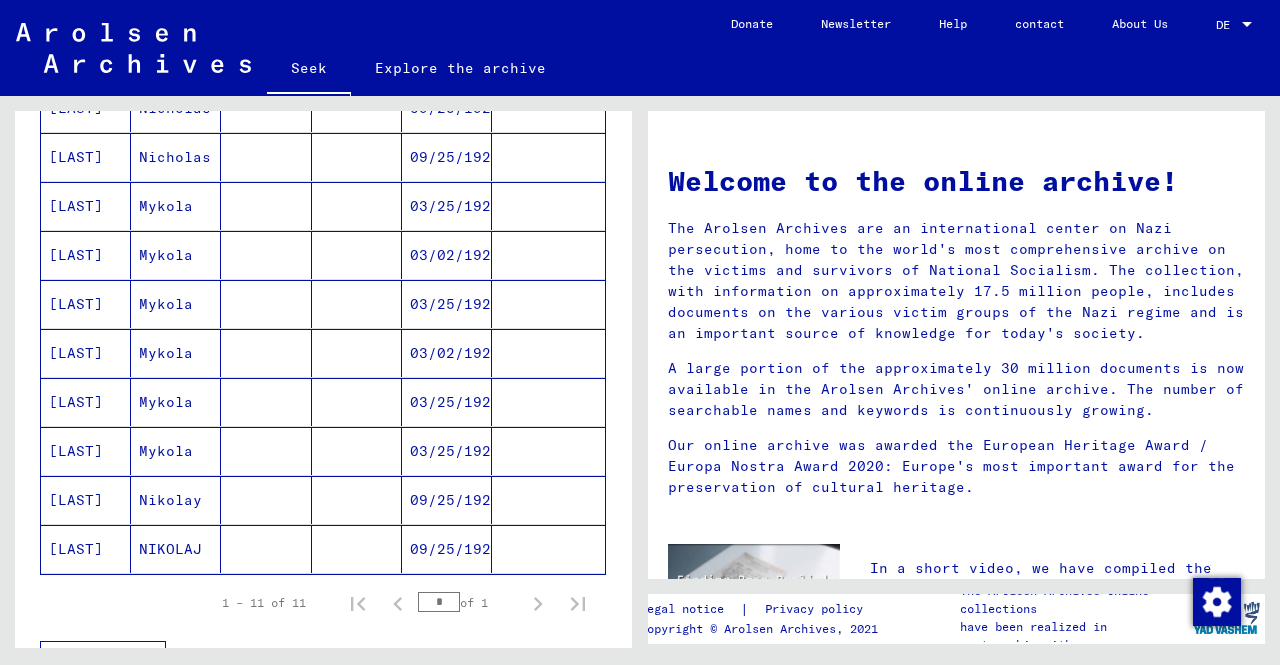 scroll, scrollTop: 371, scrollLeft: 0, axis: vertical 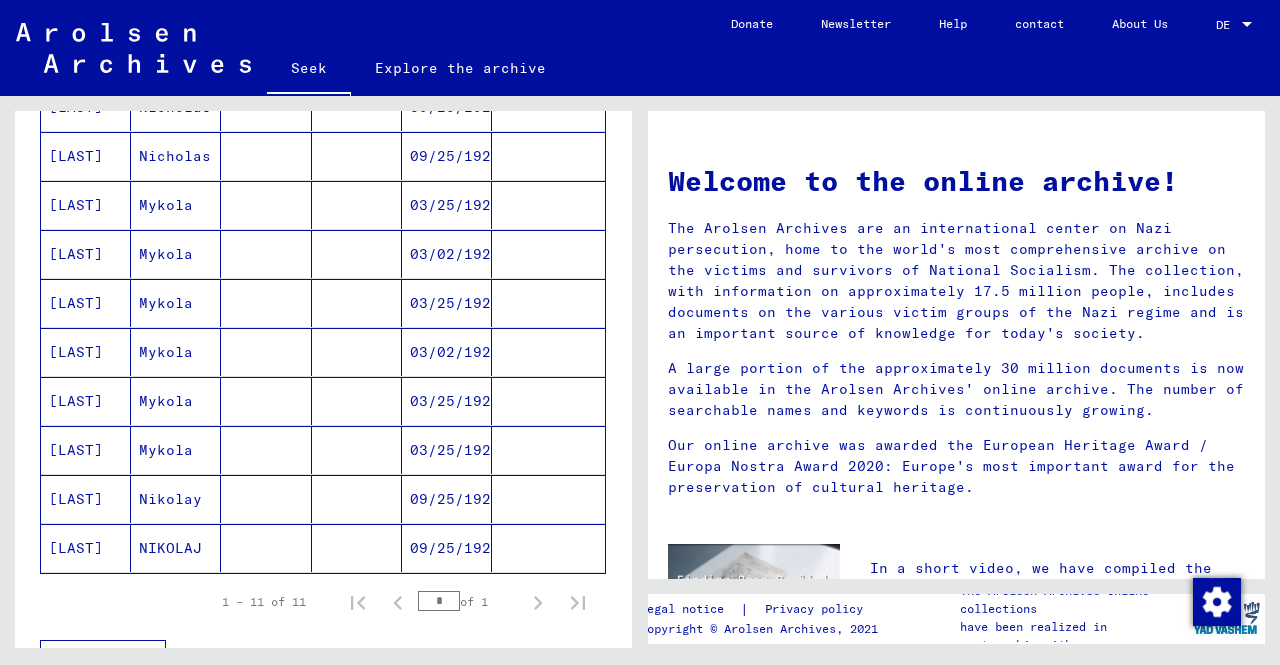 click on "Mykola" at bounding box center [166, 352] 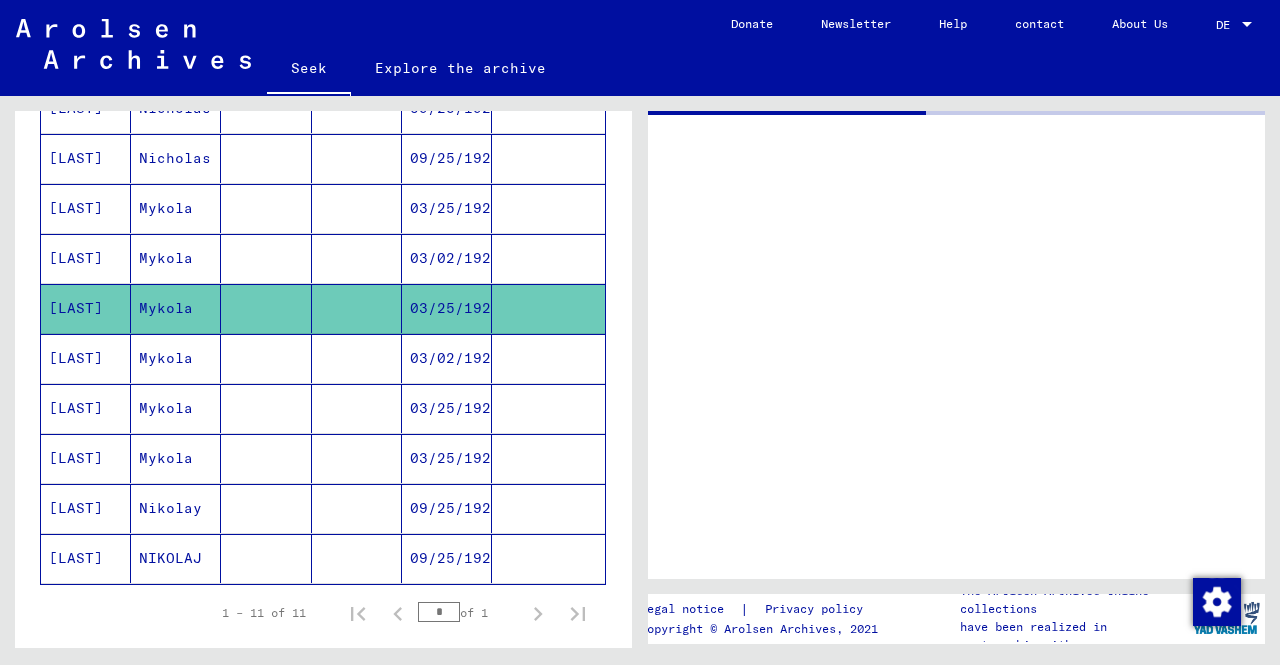 scroll, scrollTop: 372, scrollLeft: 0, axis: vertical 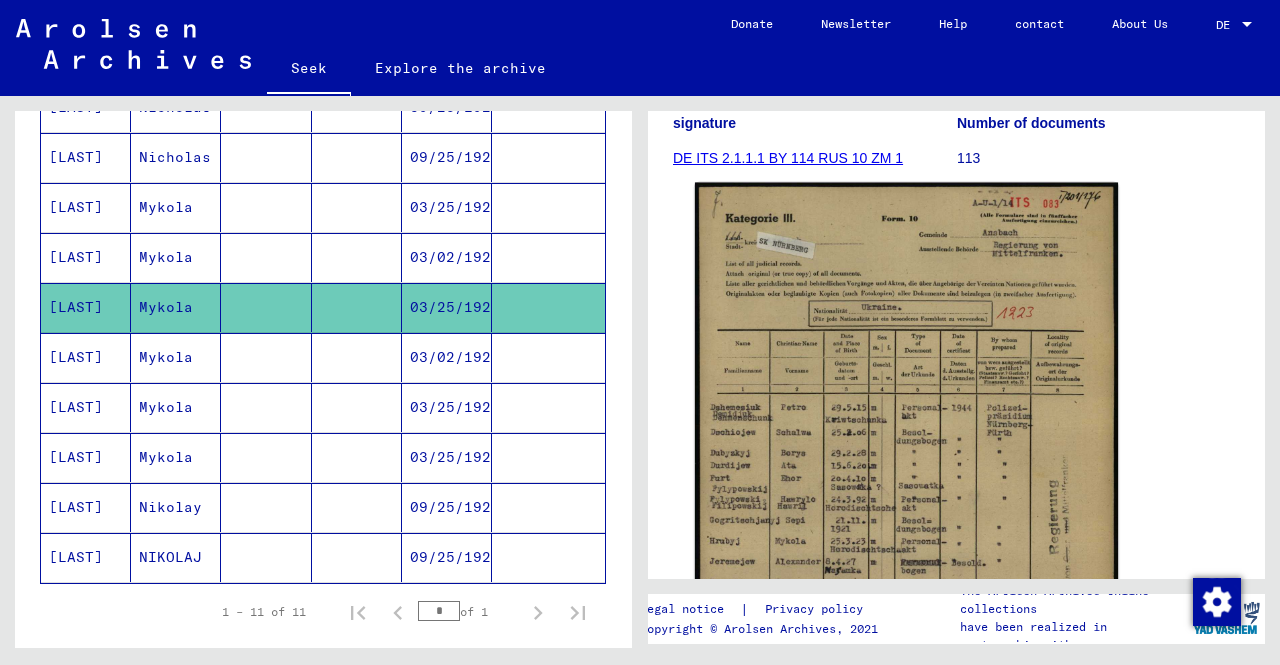 click 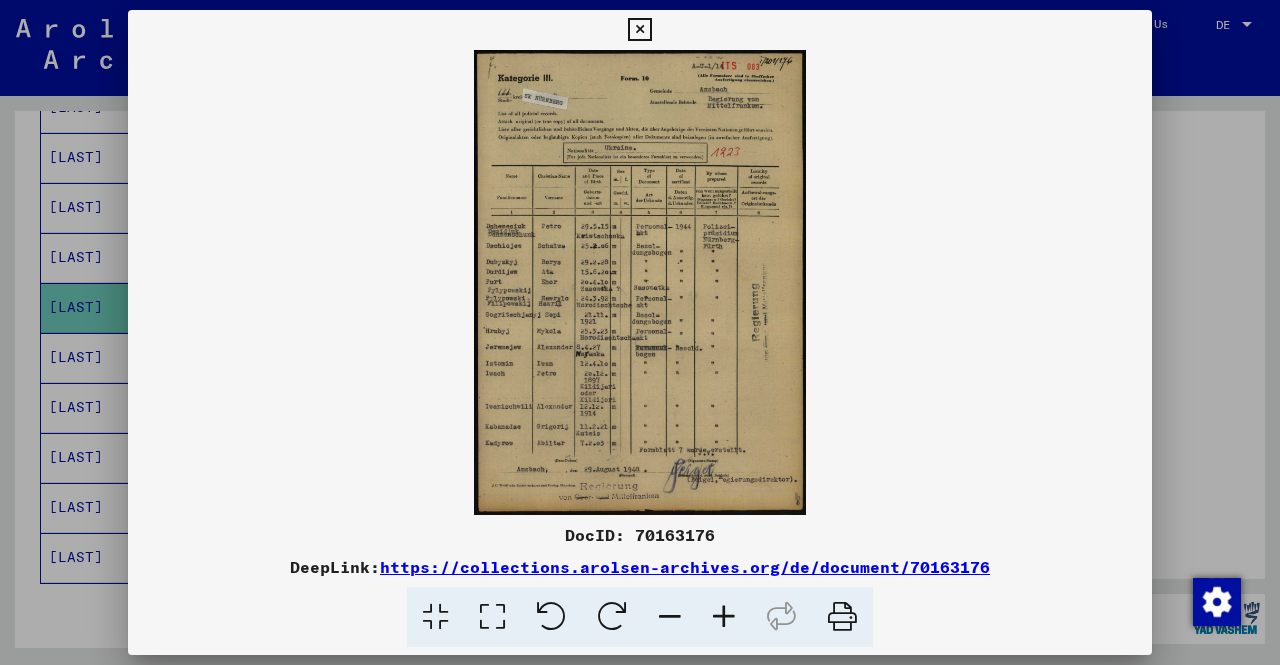 type 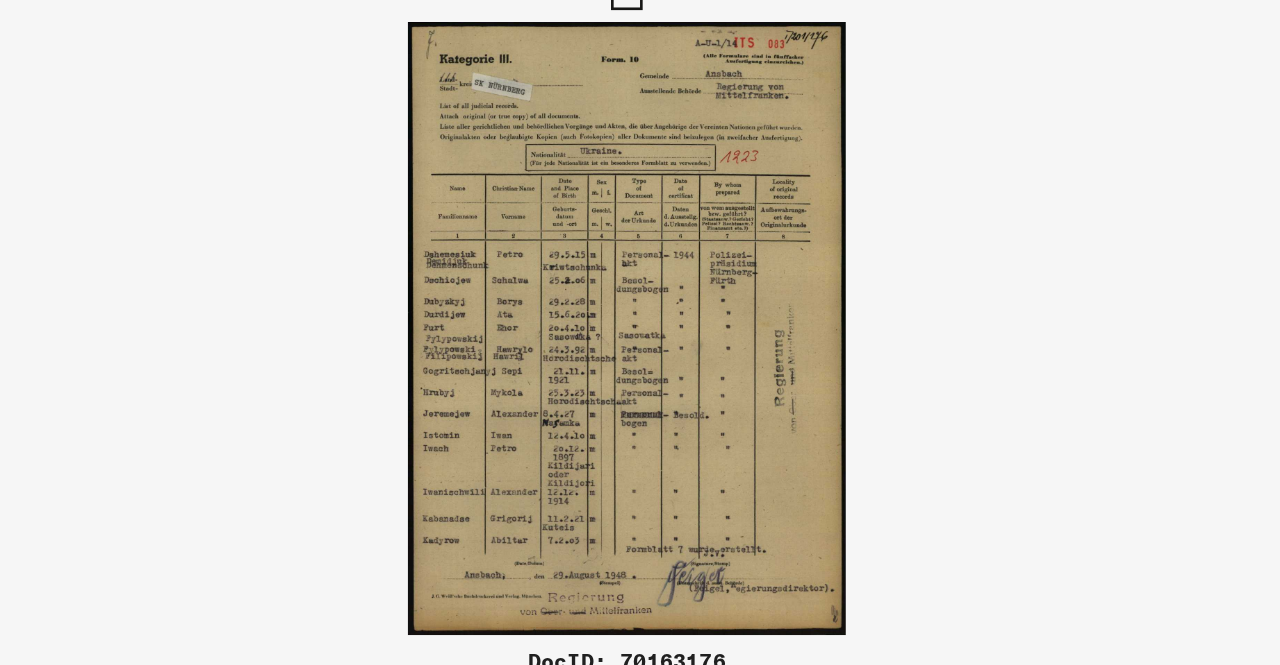scroll, scrollTop: 0, scrollLeft: 0, axis: both 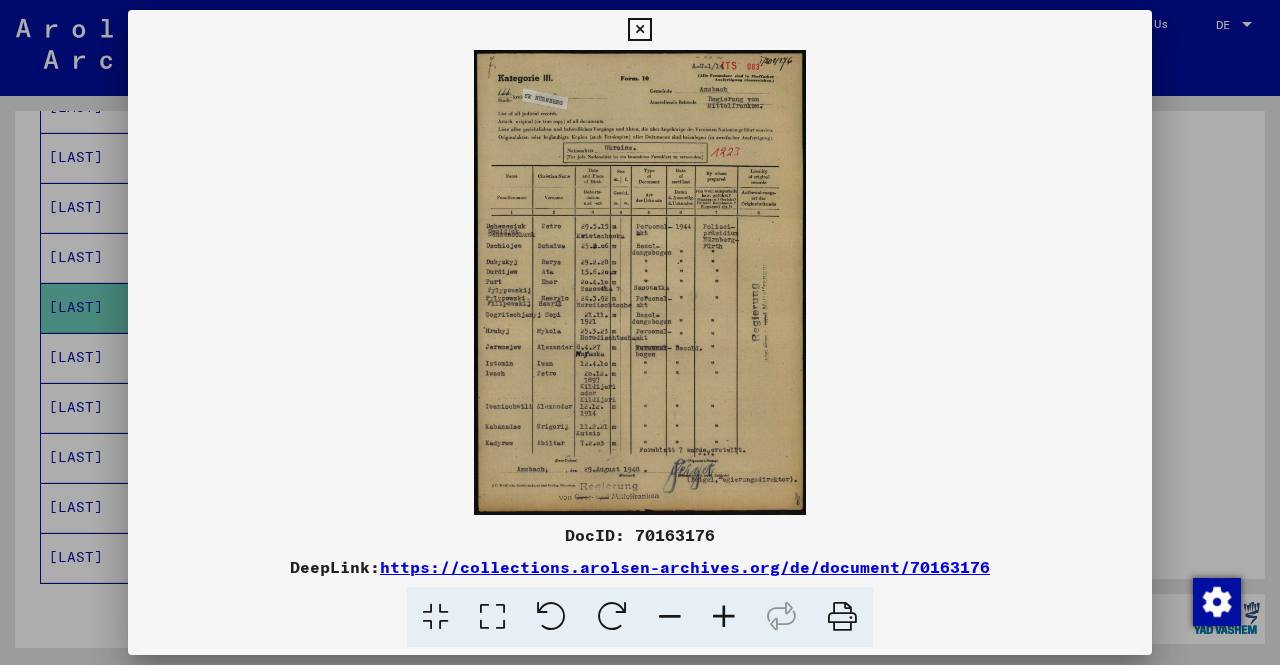 click at bounding box center (639, 30) 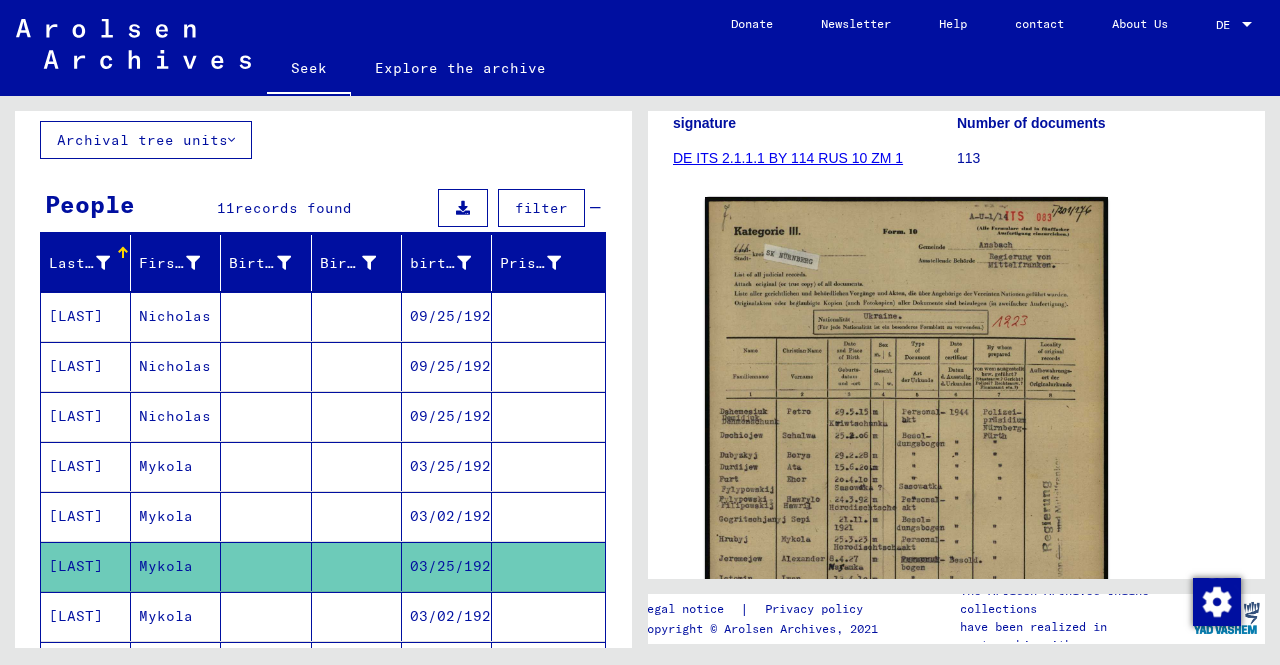 scroll, scrollTop: 108, scrollLeft: 0, axis: vertical 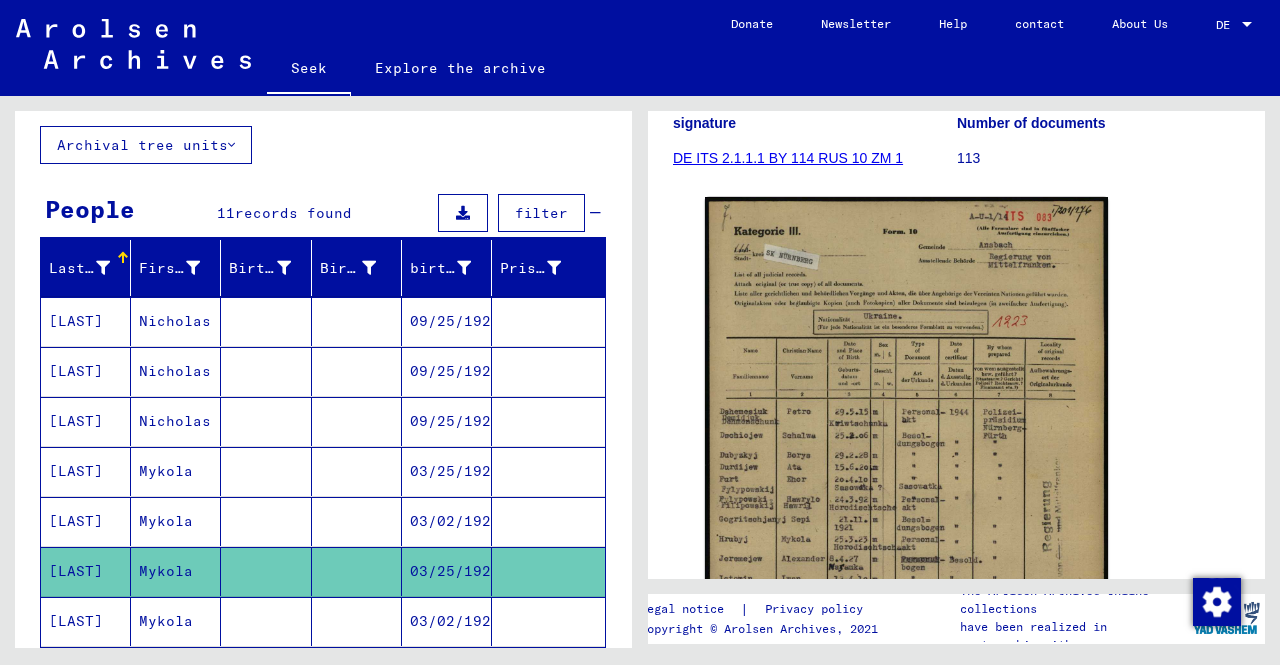 click on "Mykola" at bounding box center [166, 521] 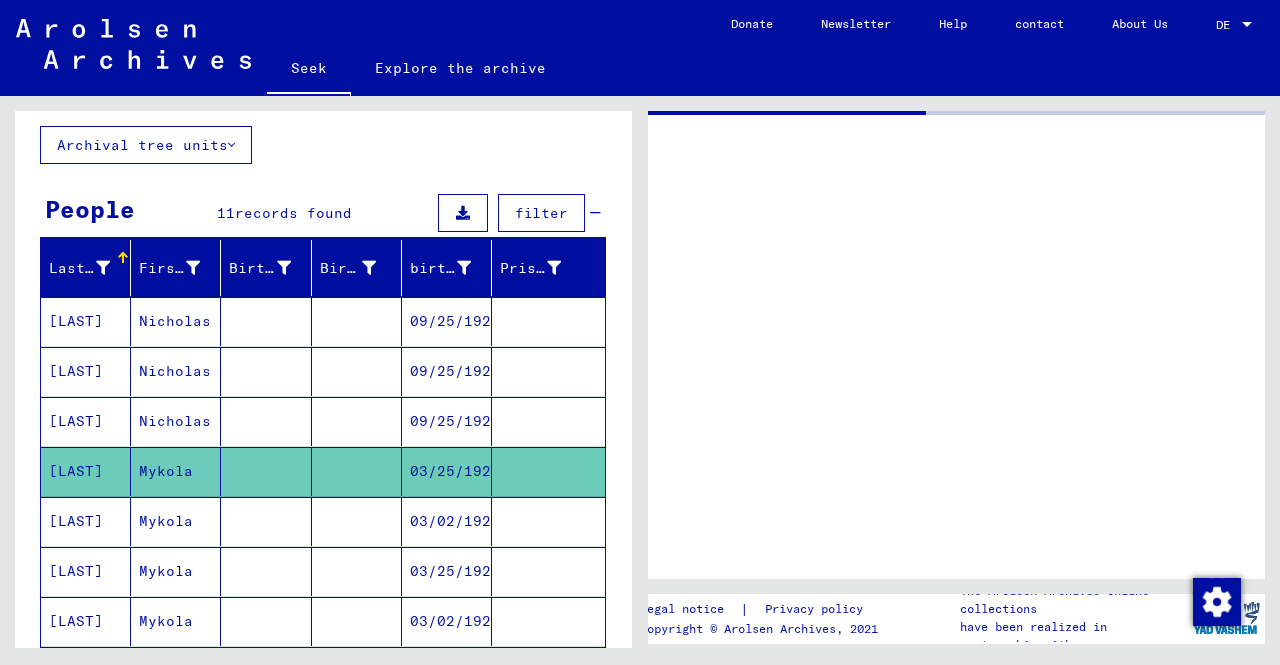 scroll, scrollTop: 0, scrollLeft: 0, axis: both 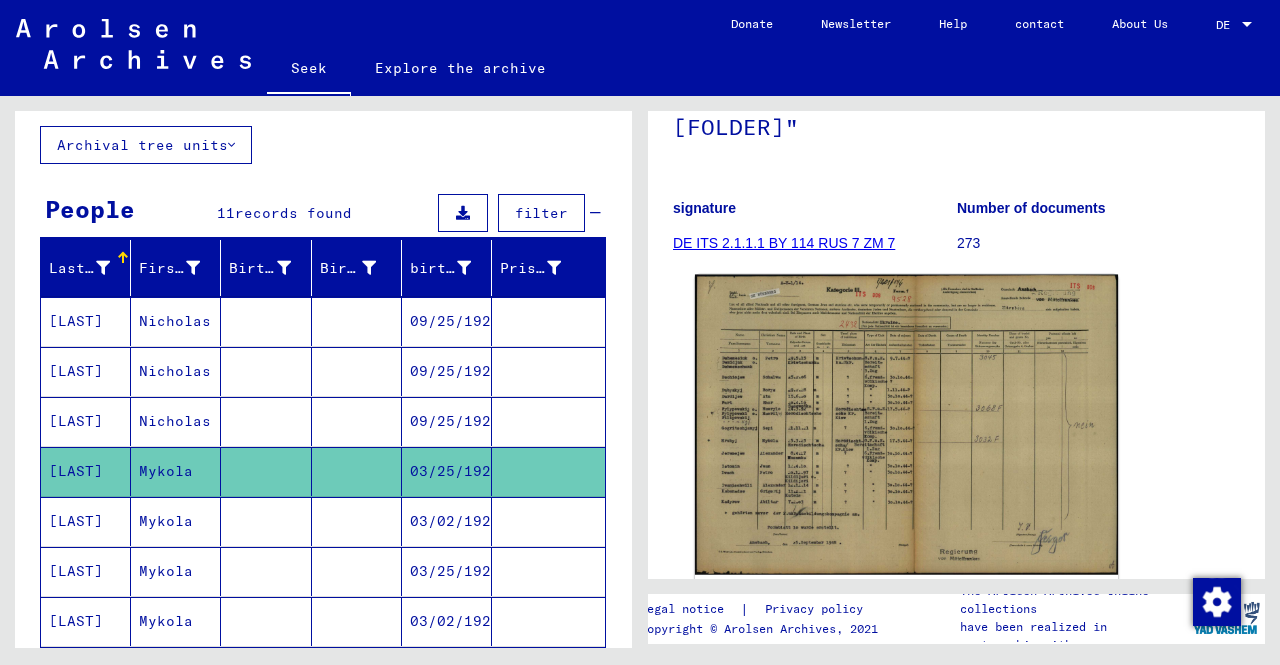 click 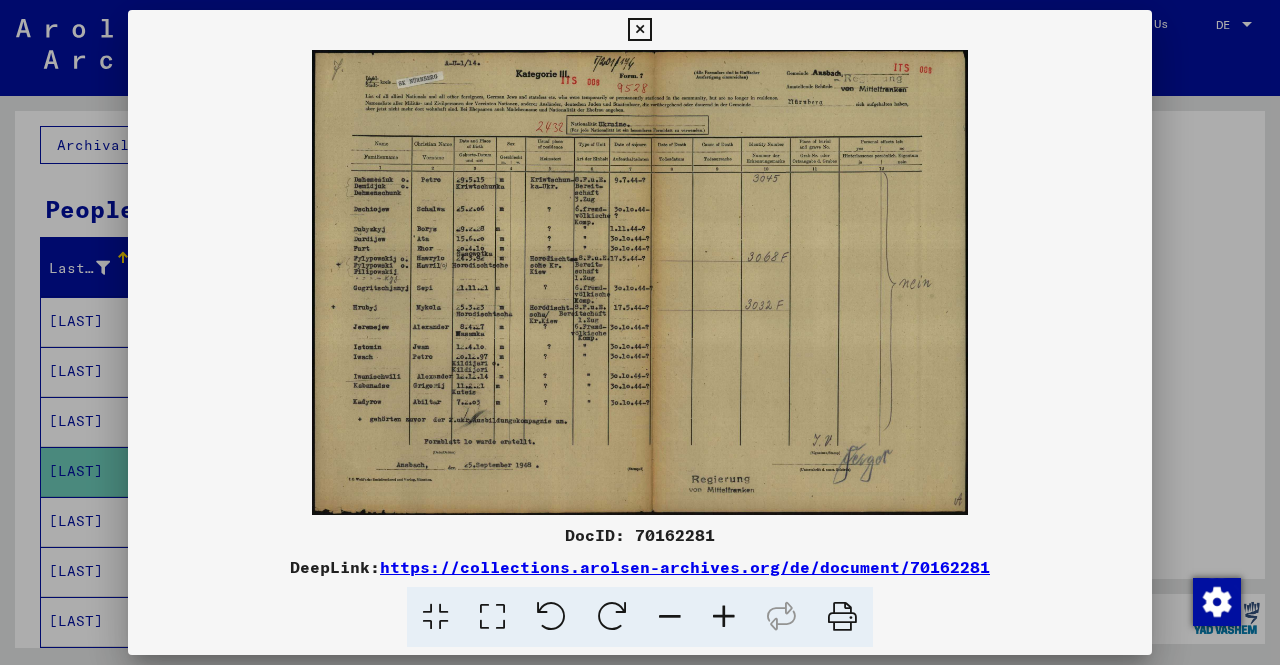 type 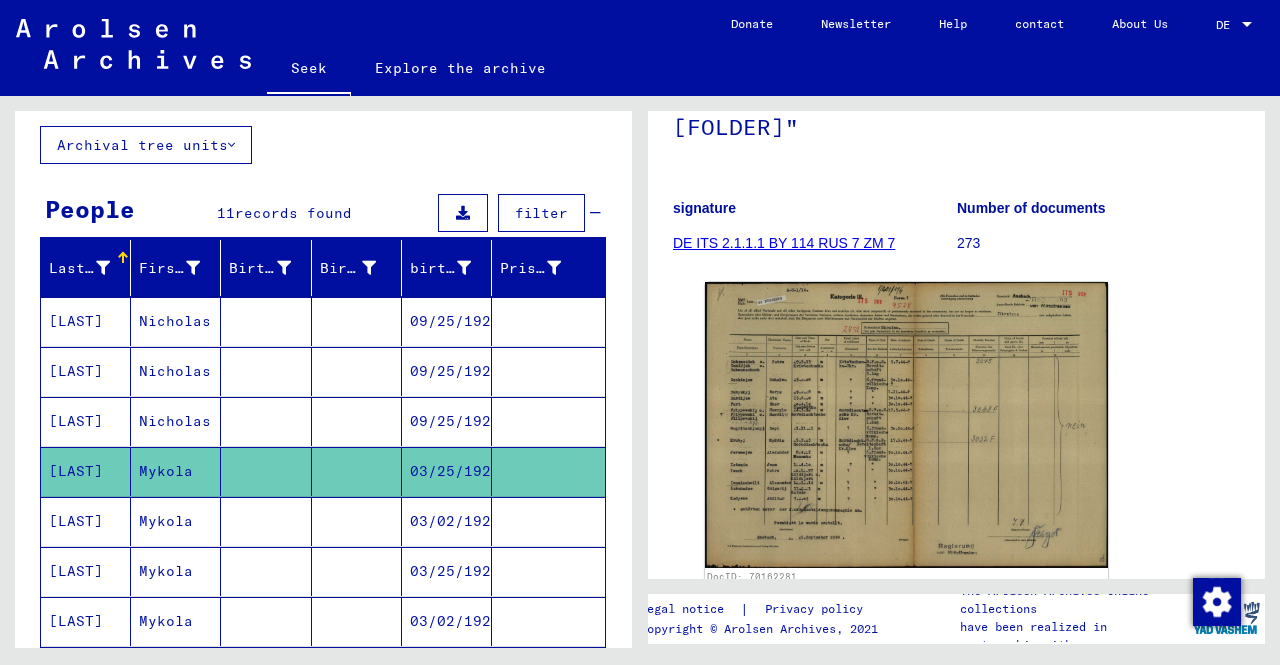 click on "[LAST]" at bounding box center [86, 571] 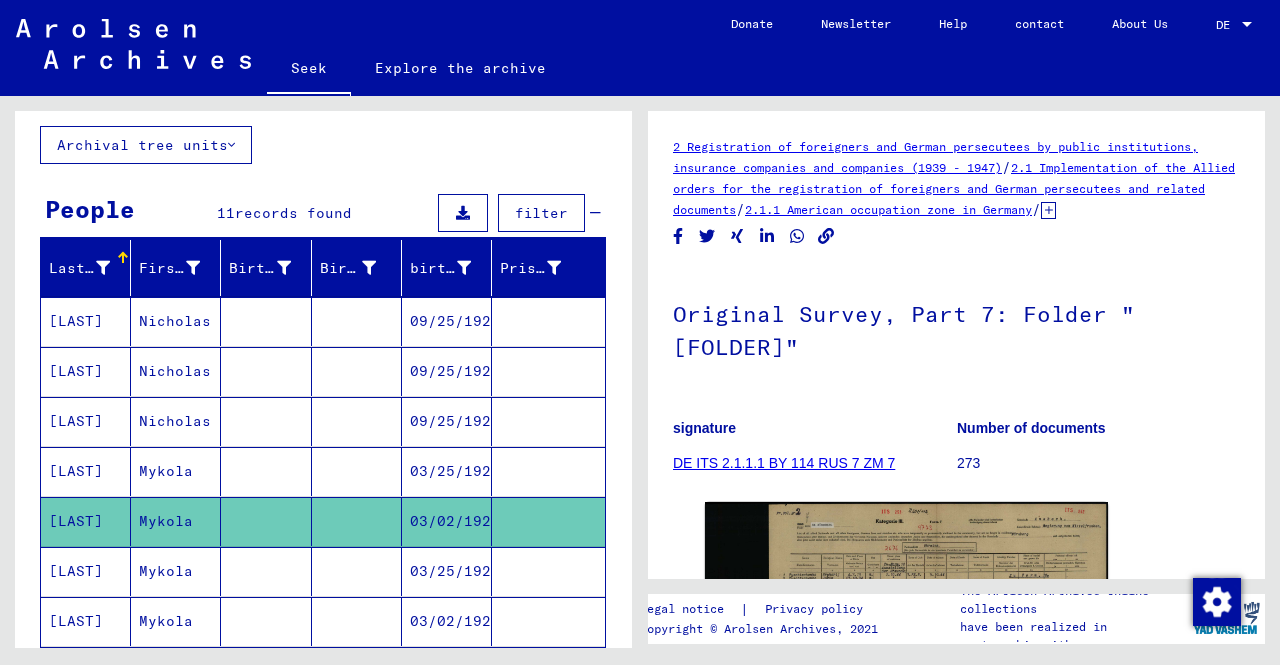 scroll, scrollTop: 0, scrollLeft: 0, axis: both 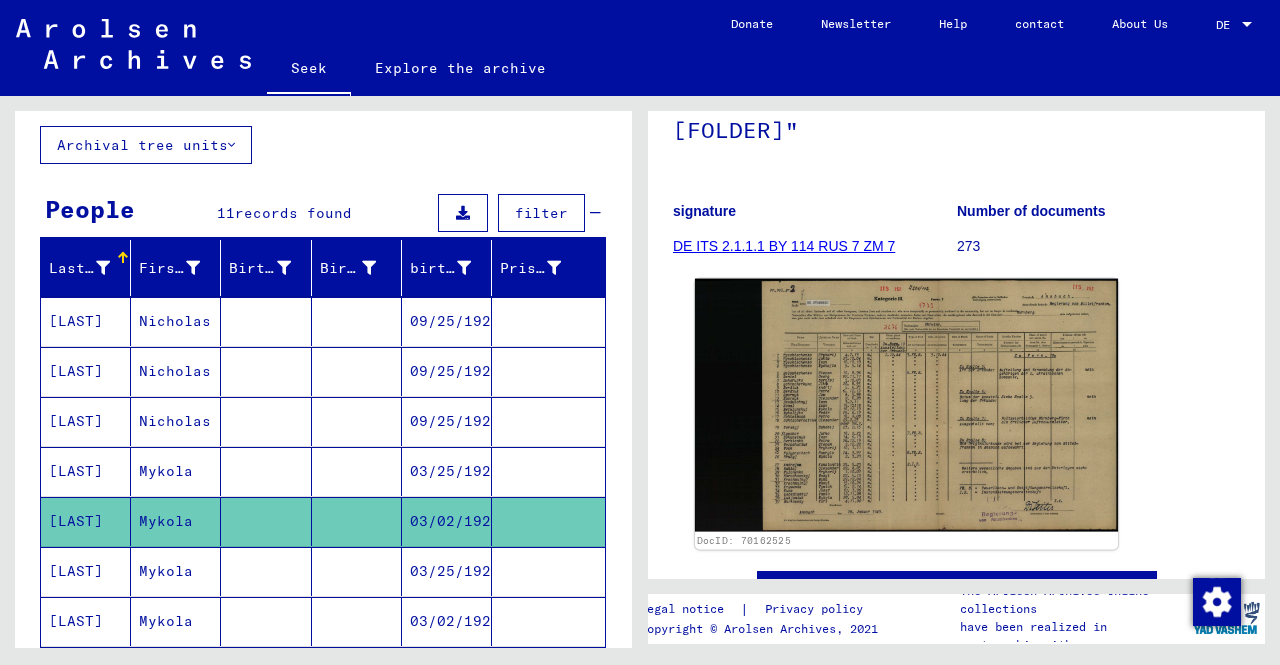 click 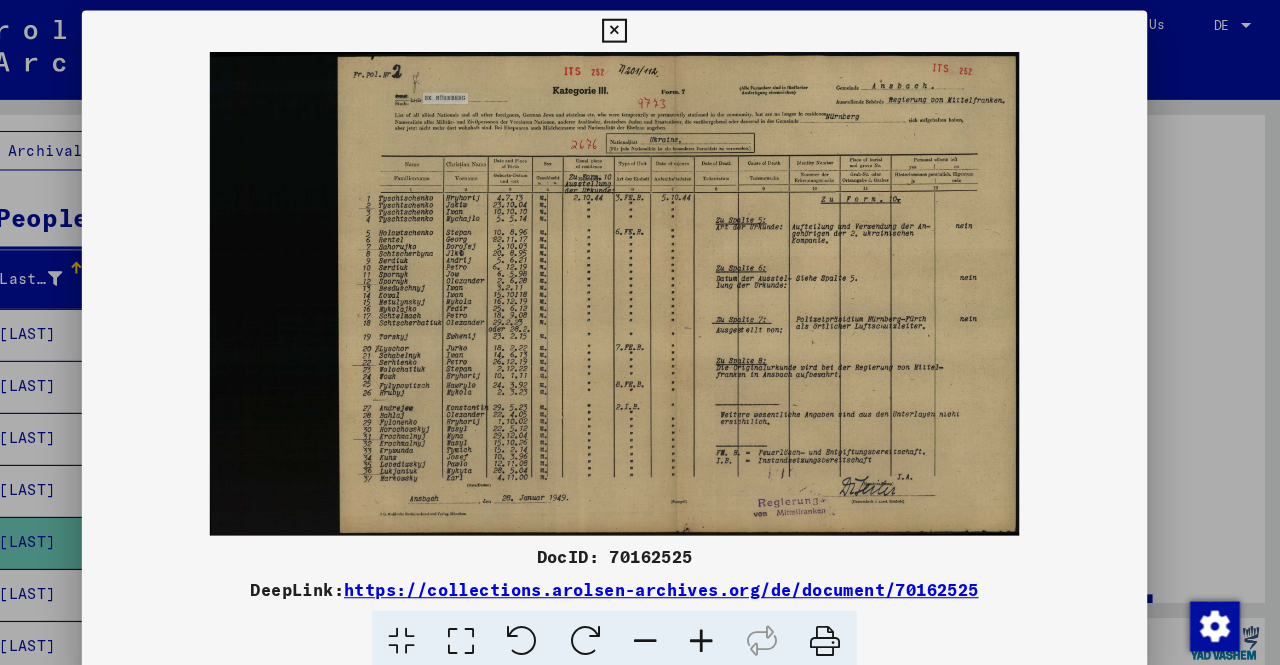 type 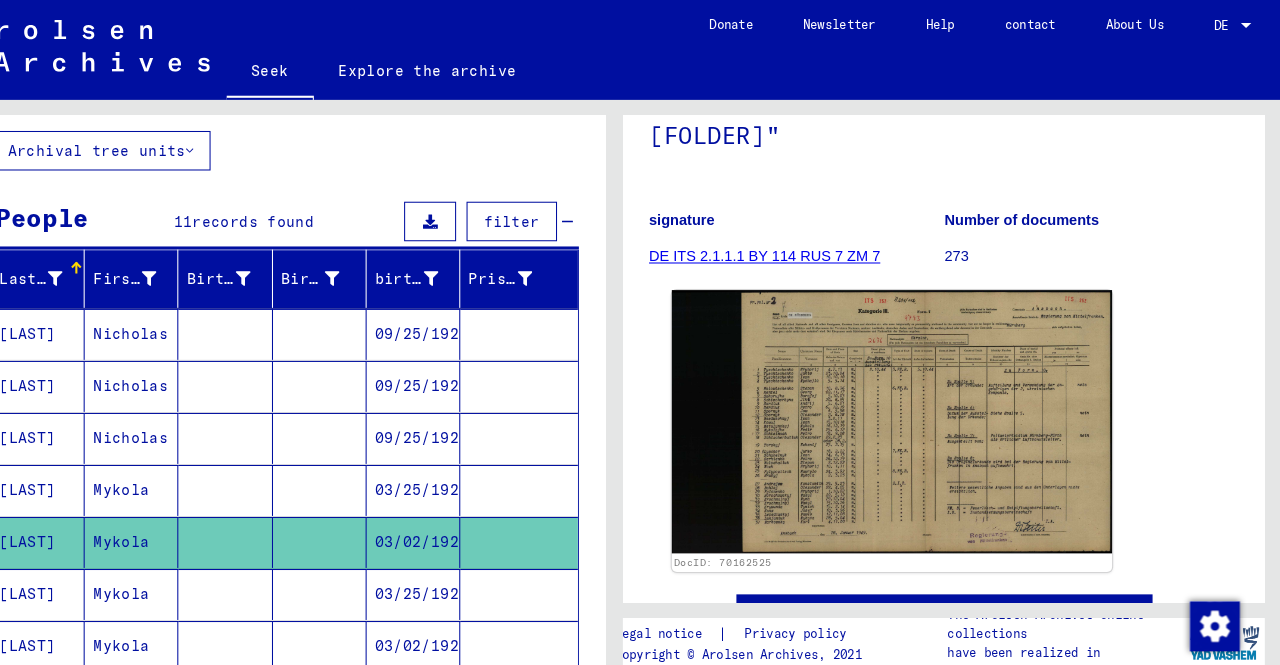 click 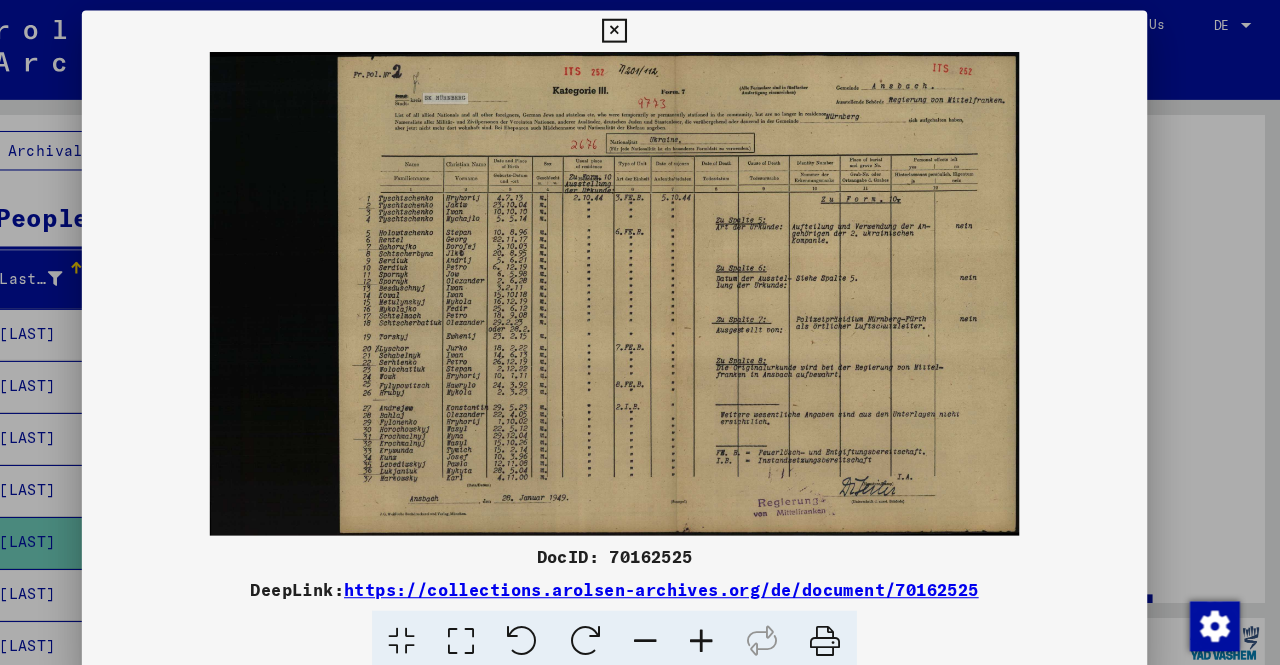 type 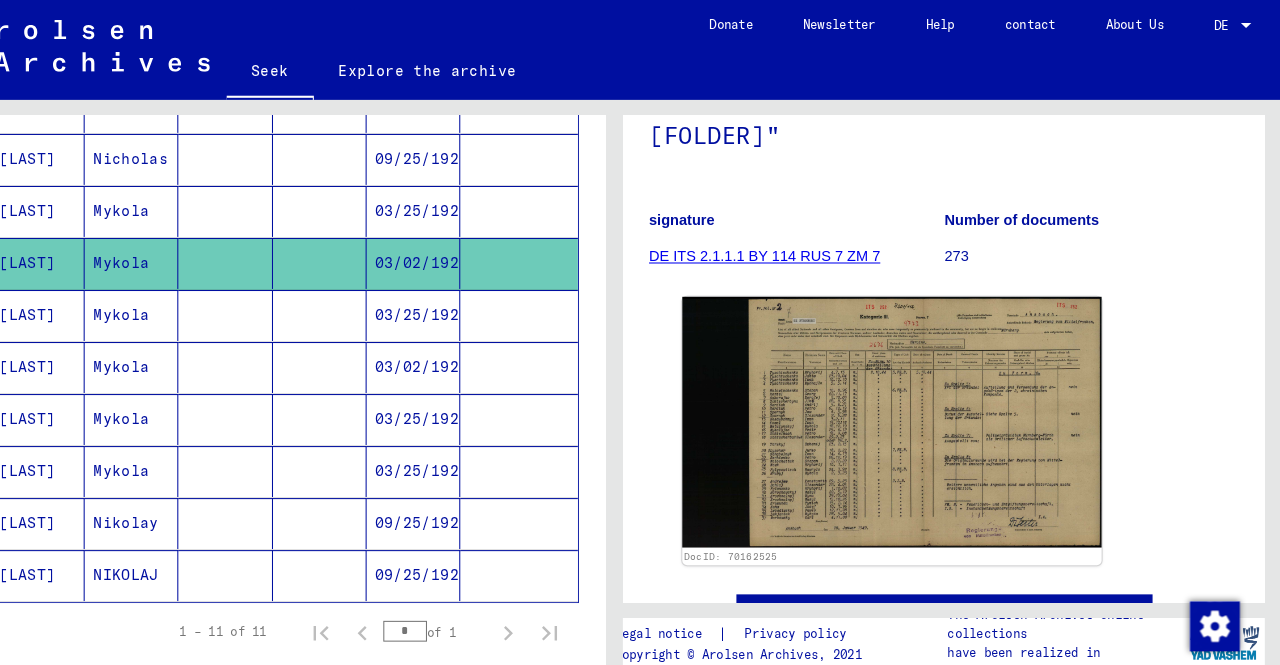 scroll, scrollTop: 377, scrollLeft: 0, axis: vertical 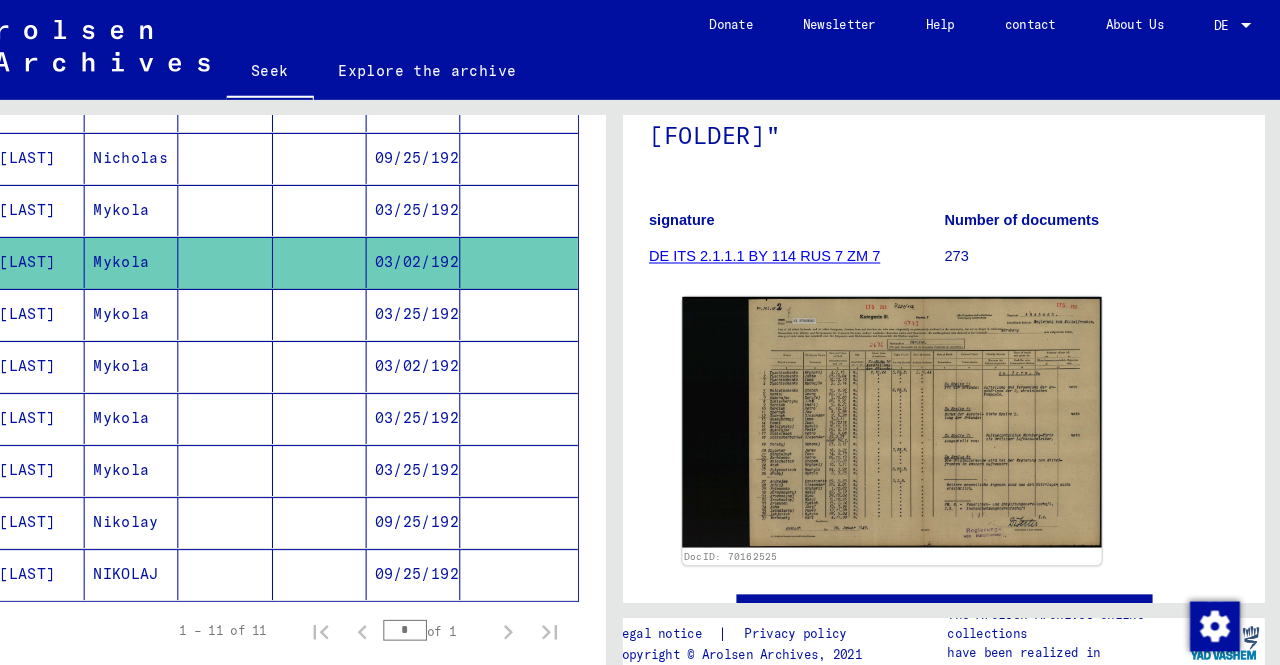 click on "[LAST]" at bounding box center (76, 352) 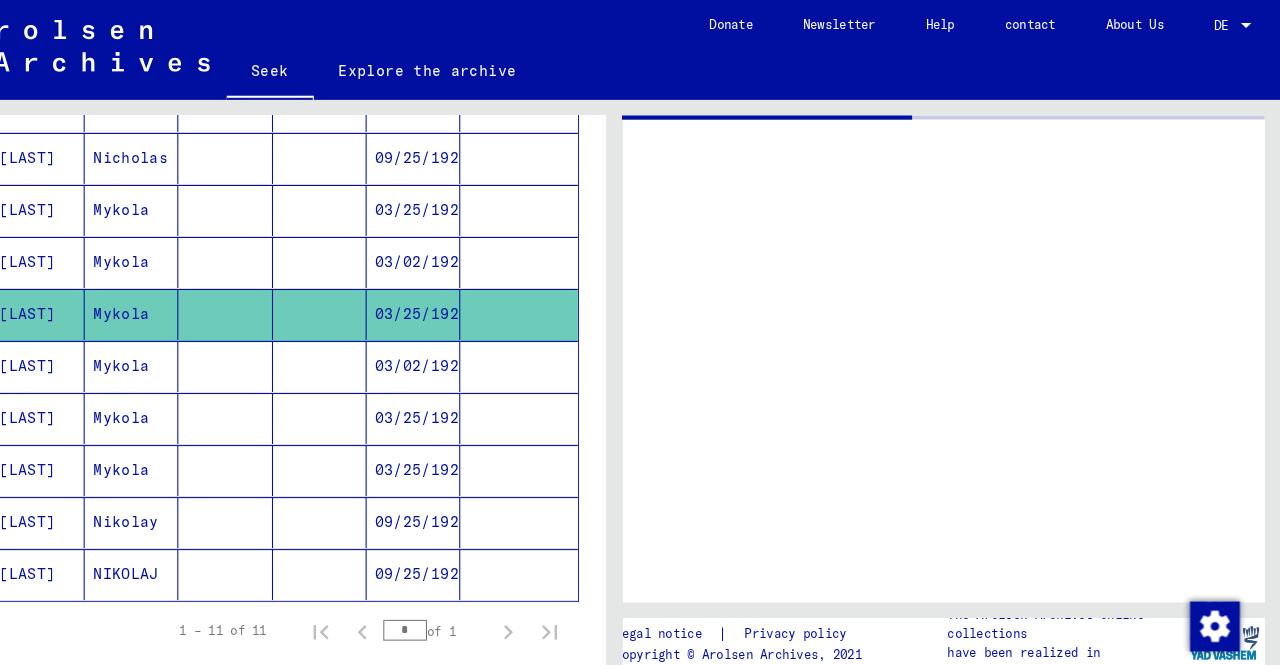 scroll, scrollTop: 0, scrollLeft: 0, axis: both 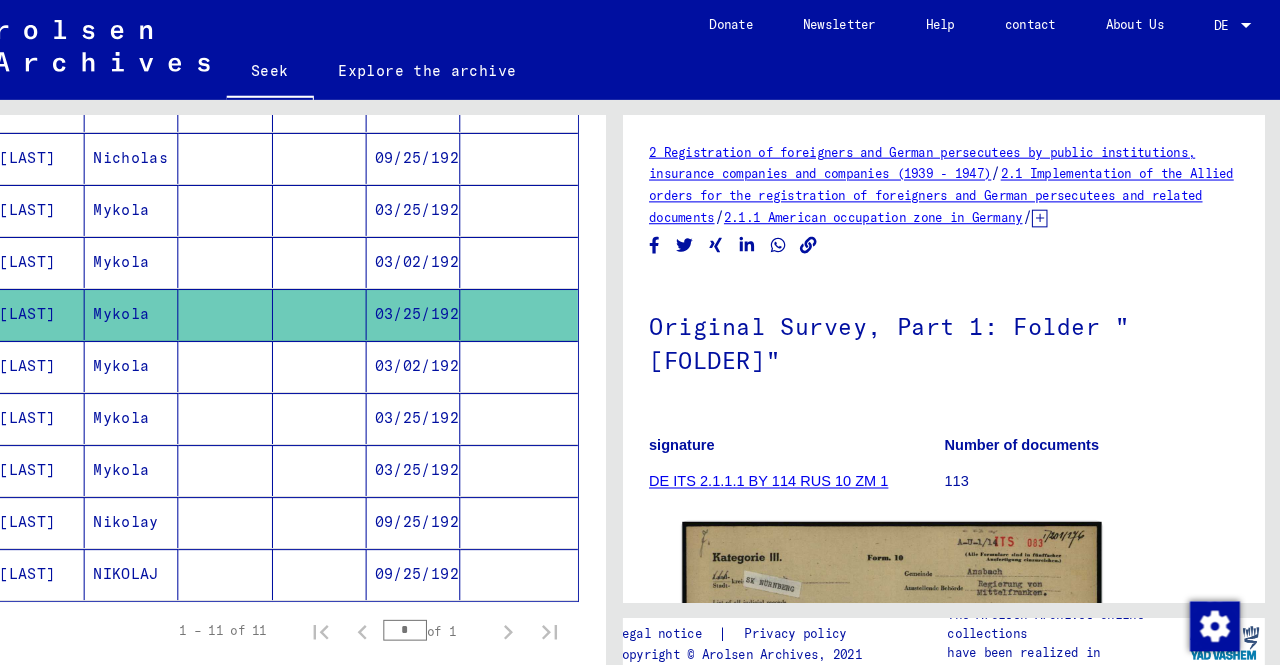 click on "[LAST]" at bounding box center [76, 402] 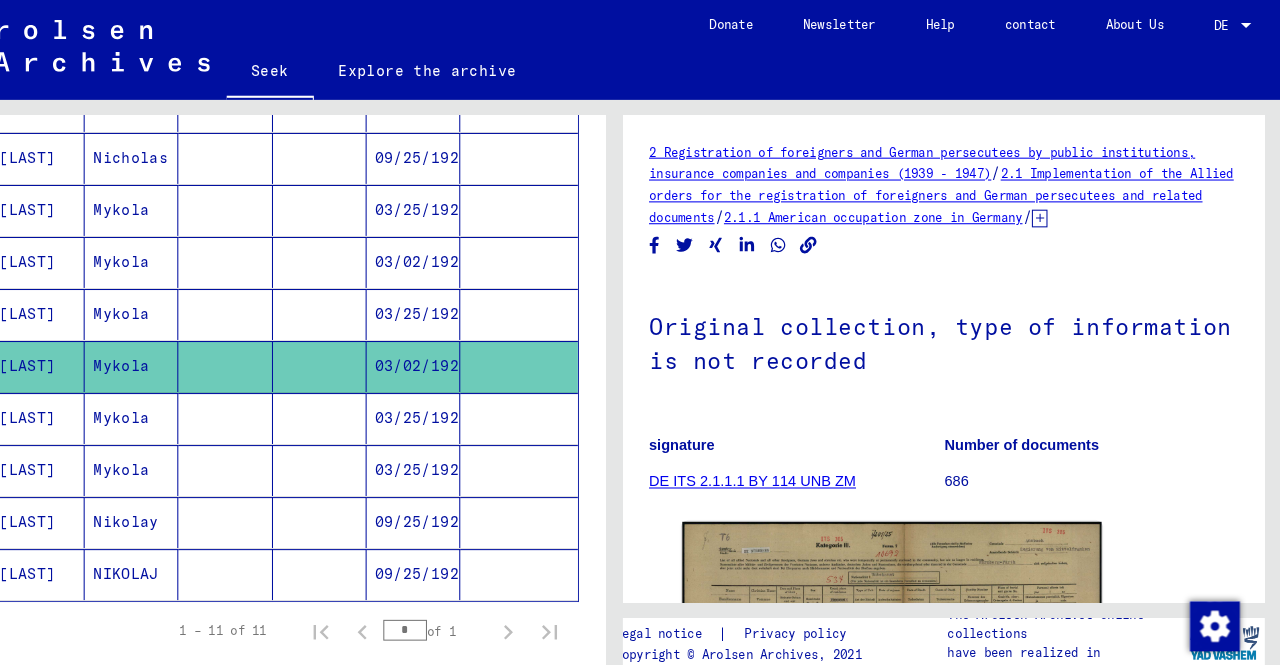 scroll, scrollTop: 0, scrollLeft: 0, axis: both 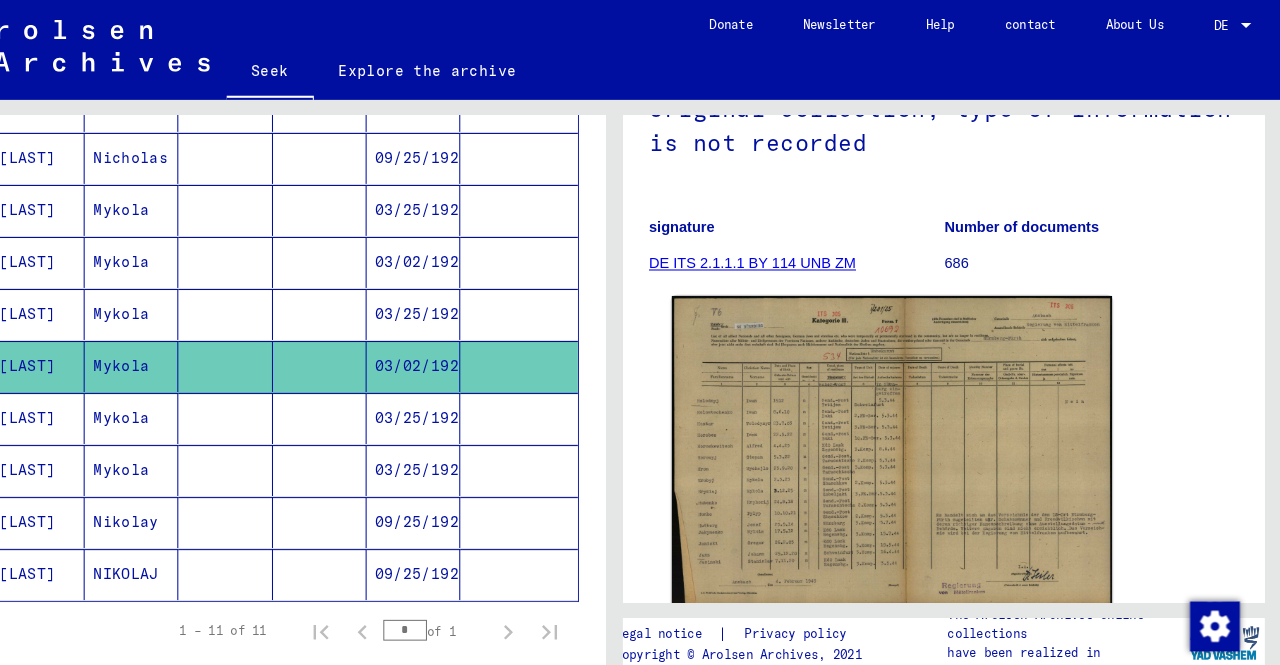 click 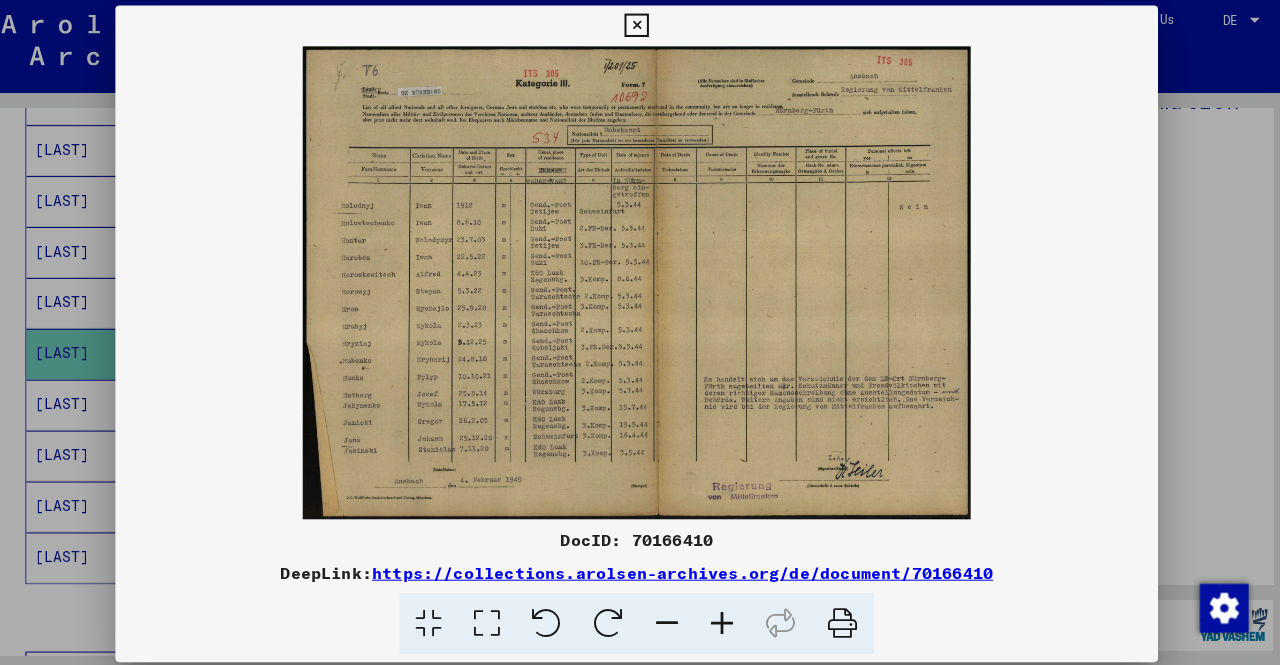 type 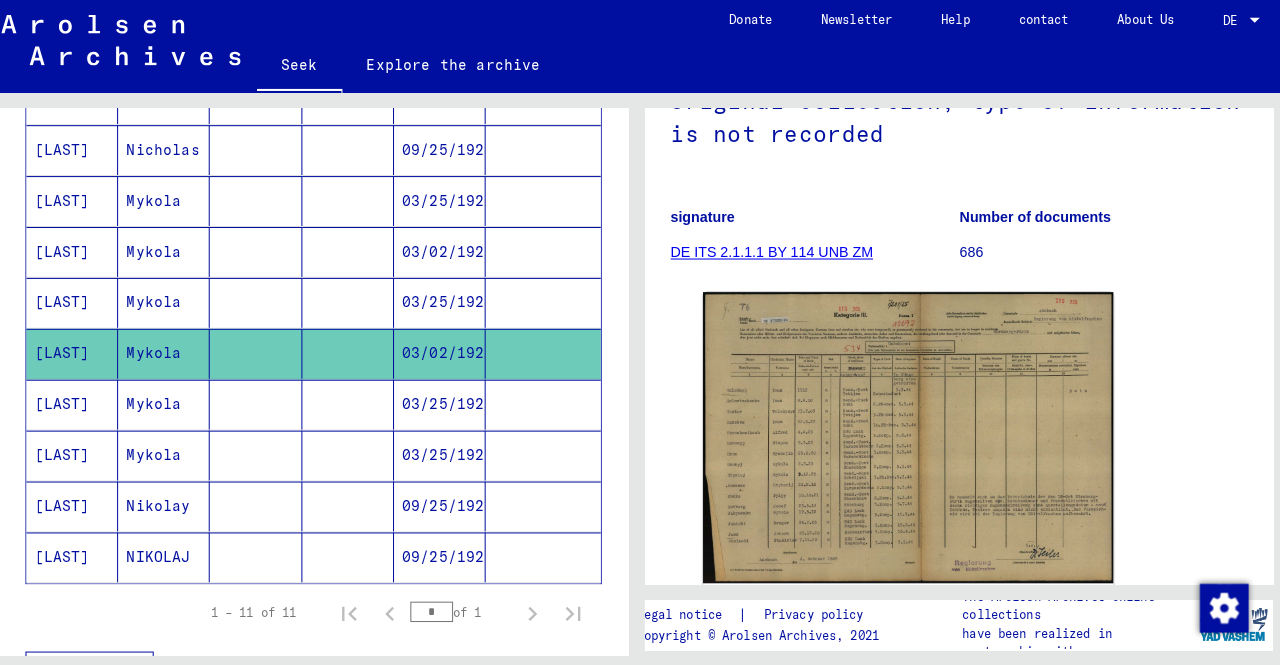 click on "[LAST]" at bounding box center (76, 452) 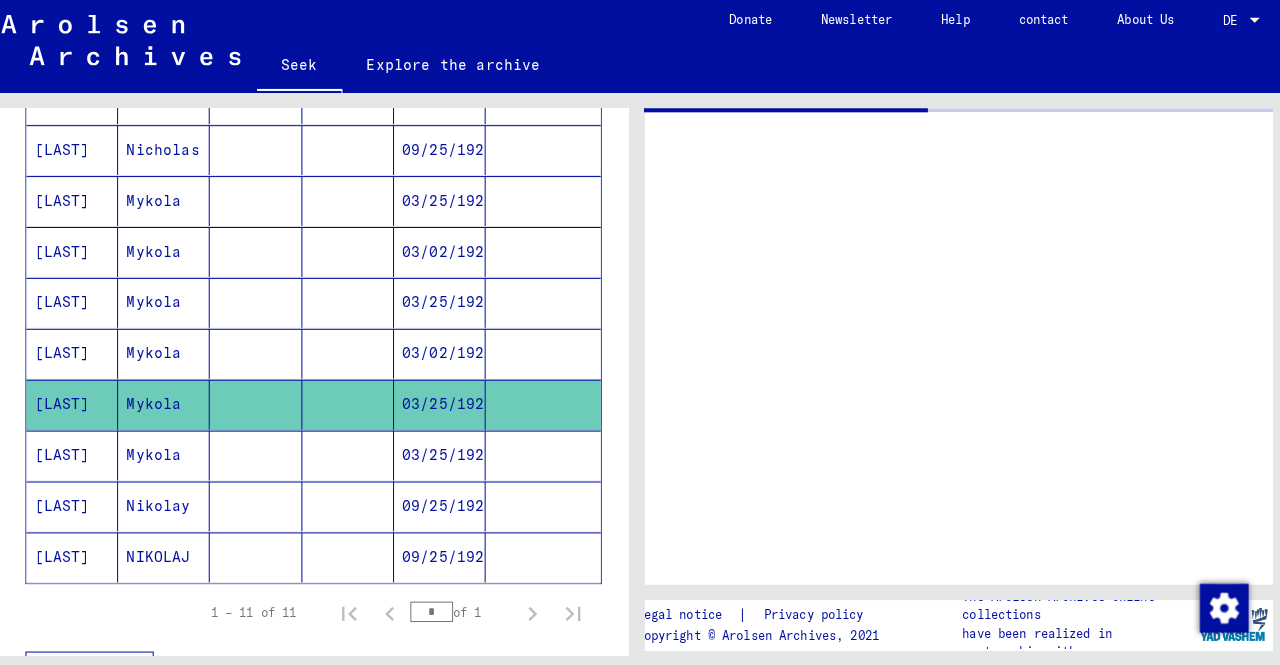 scroll, scrollTop: 0, scrollLeft: 0, axis: both 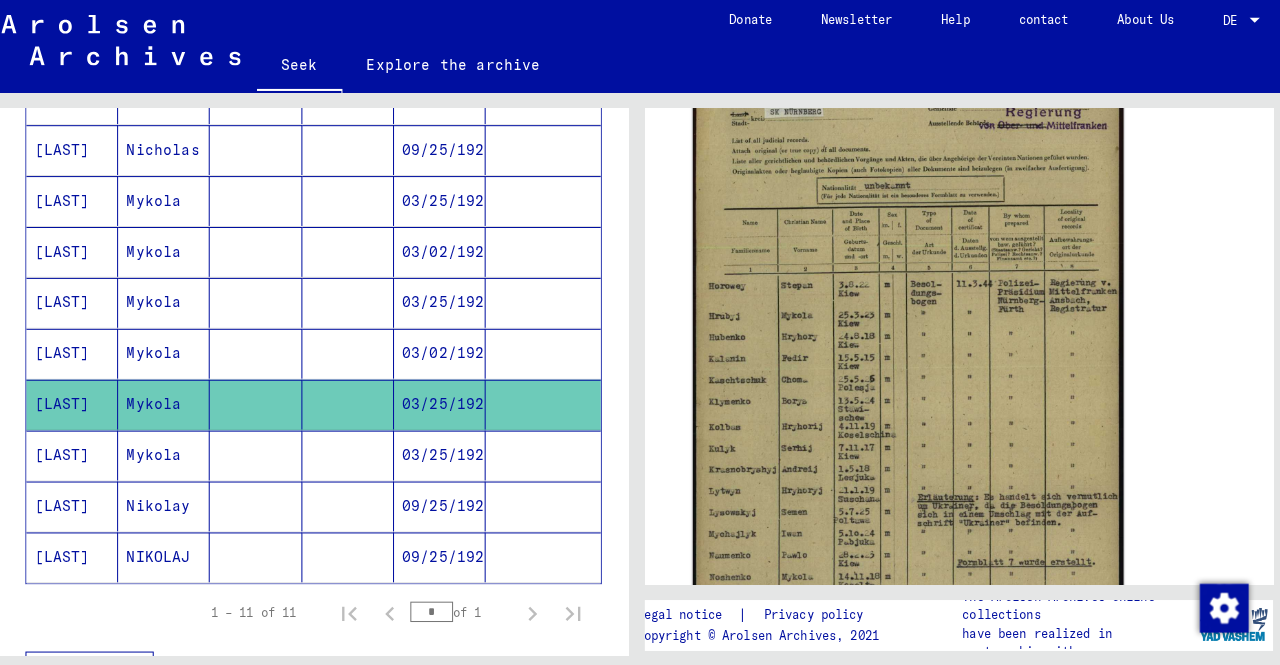 click 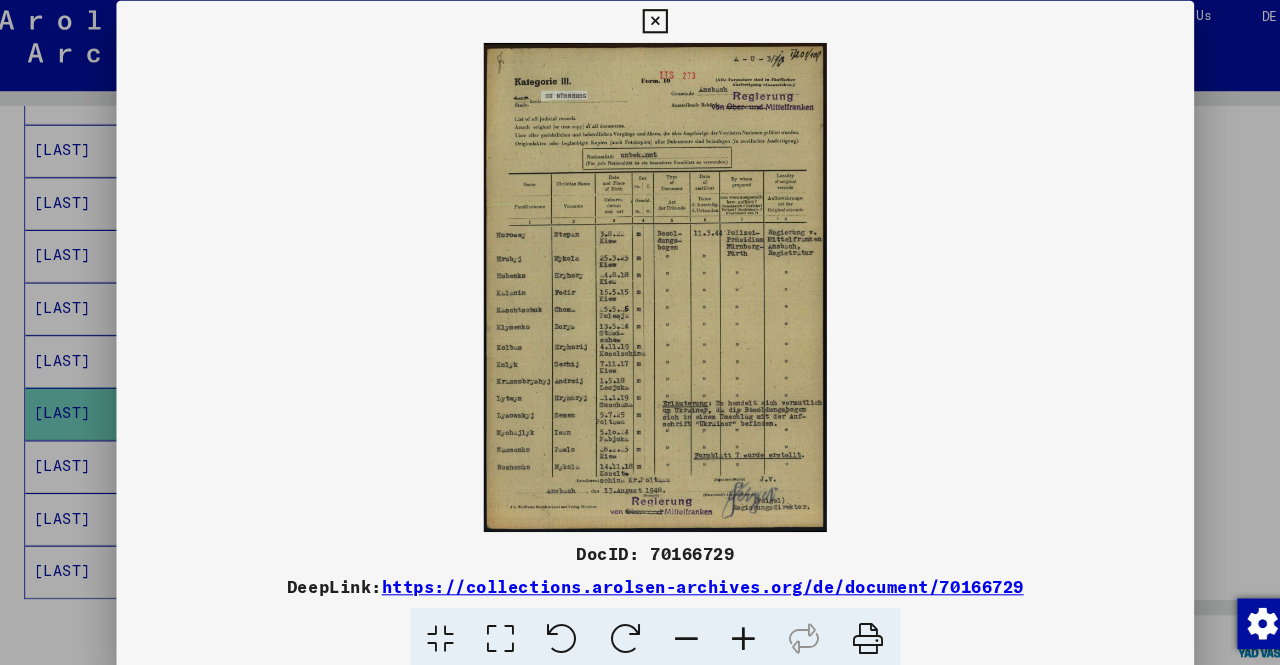 type 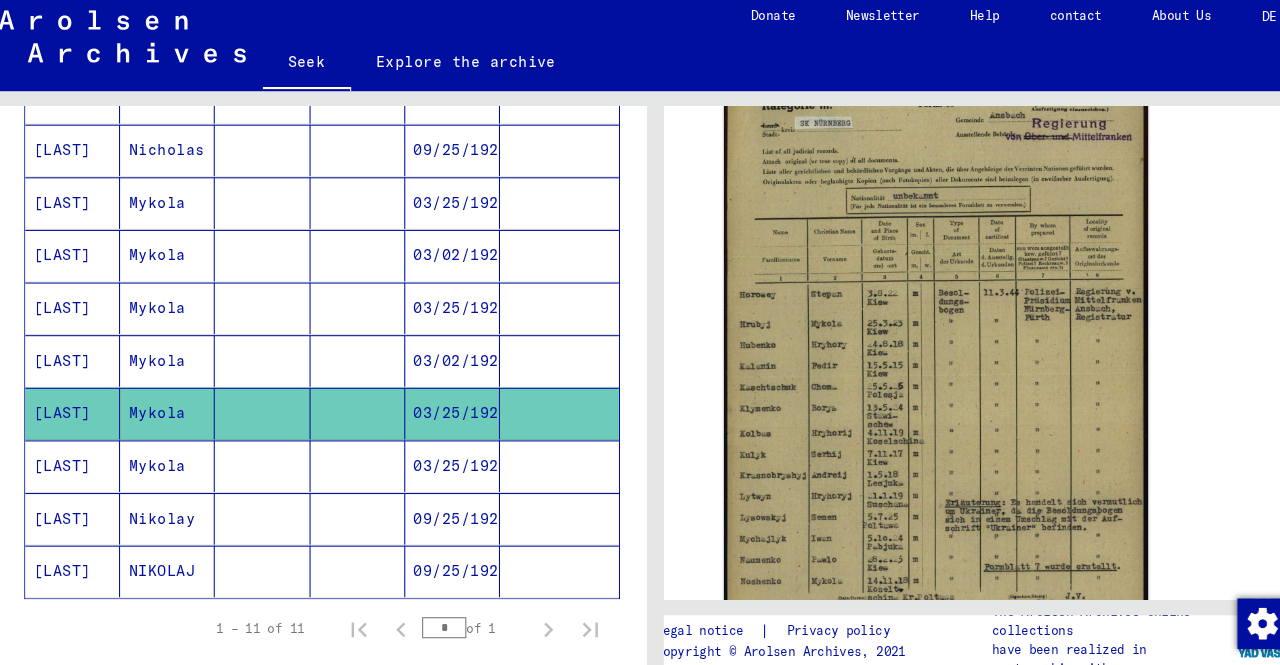 click on "[LAST]" at bounding box center [76, 502] 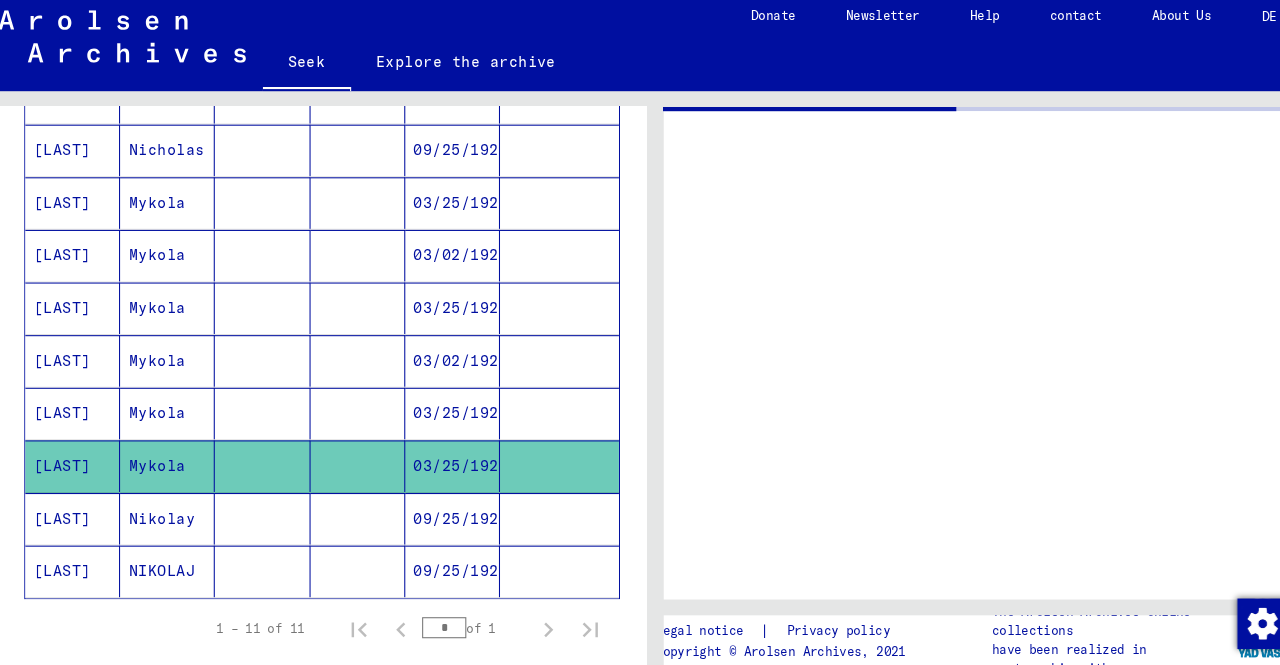 scroll, scrollTop: 0, scrollLeft: 0, axis: both 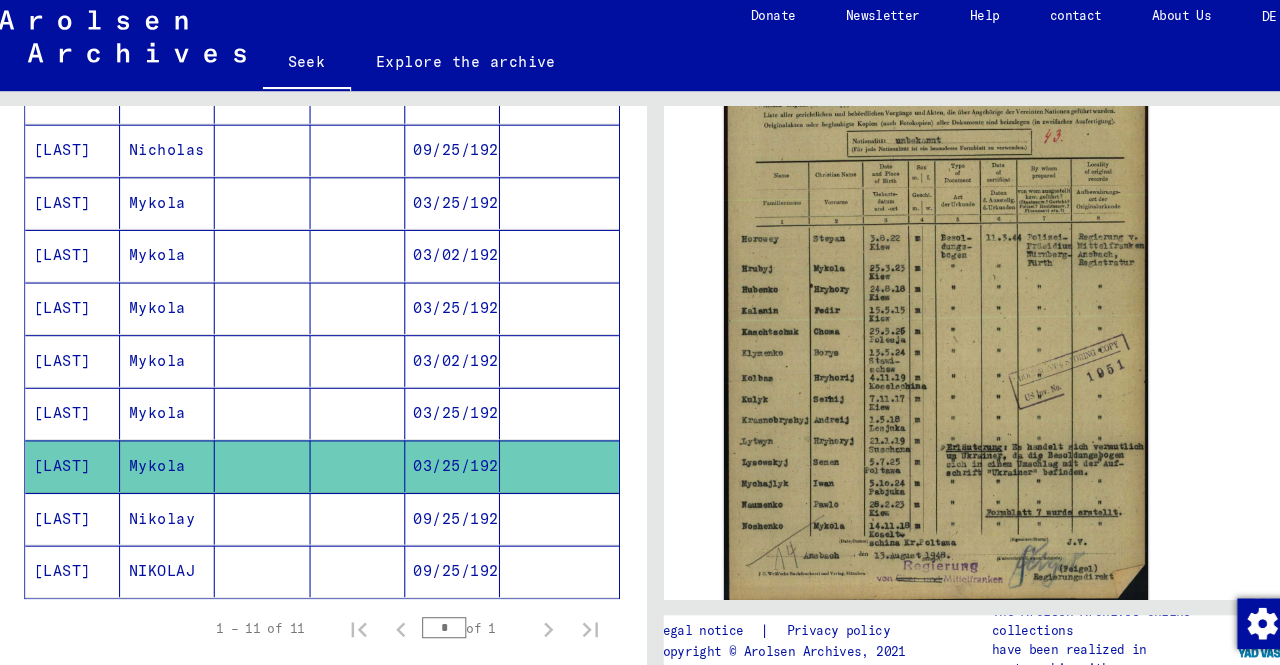 click 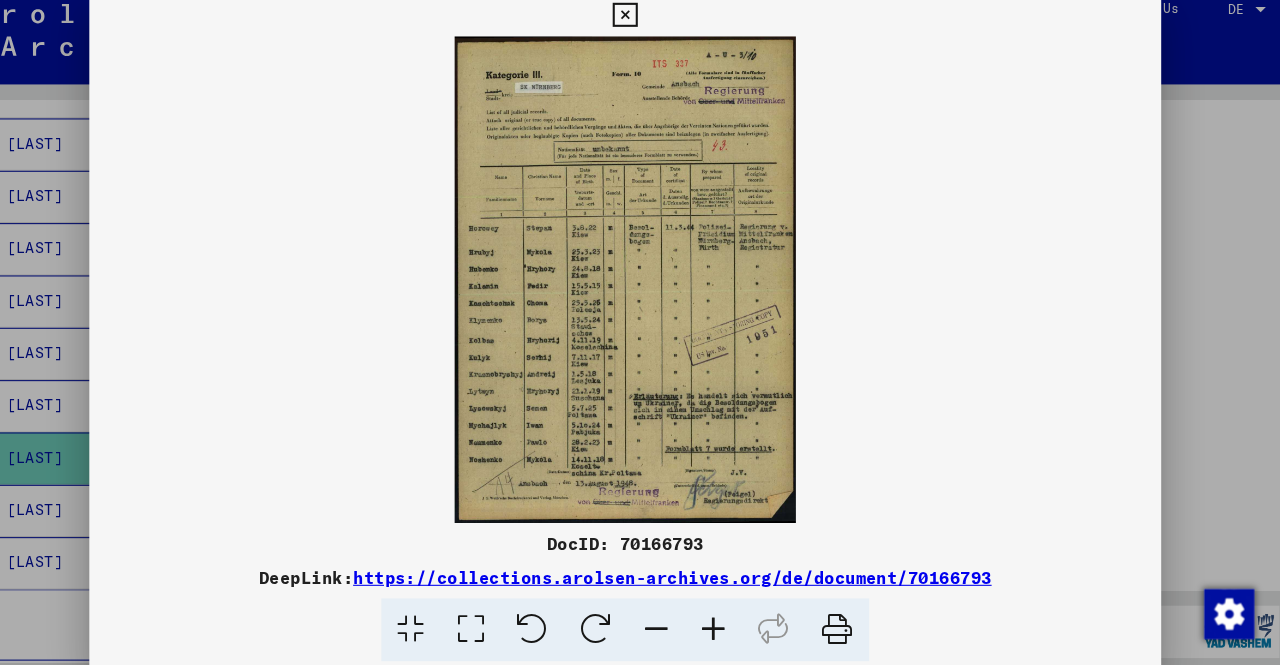 type 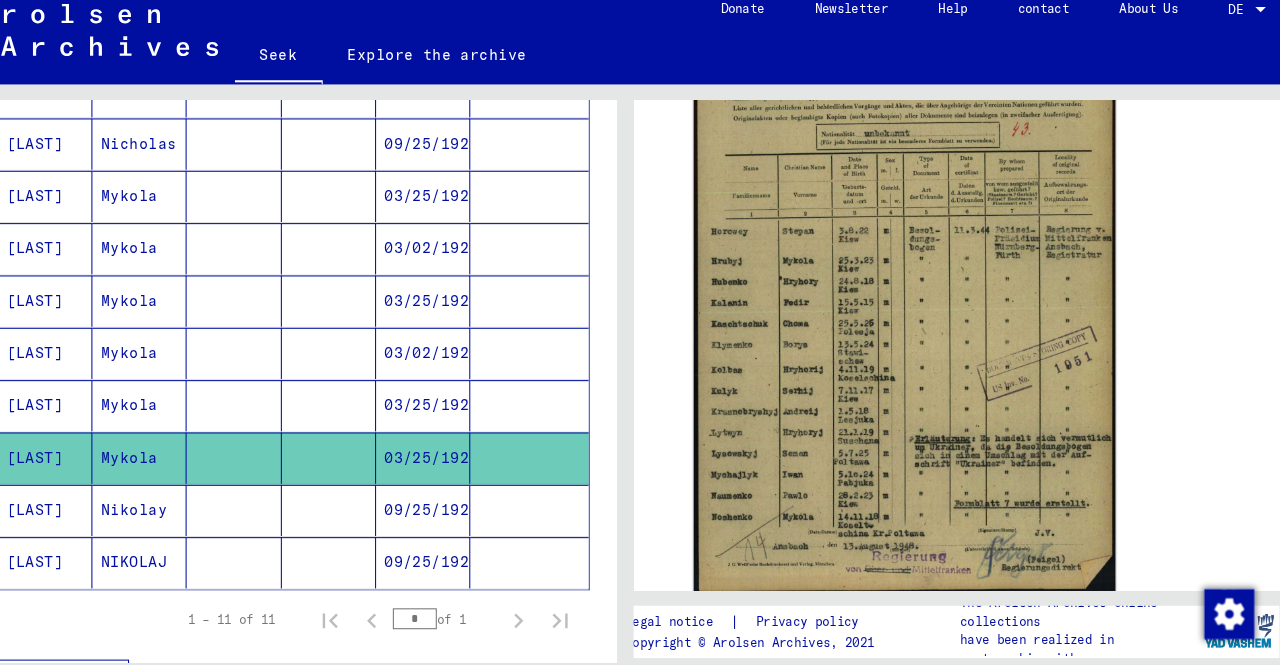 click on "[LAST]" at bounding box center (86, 552) 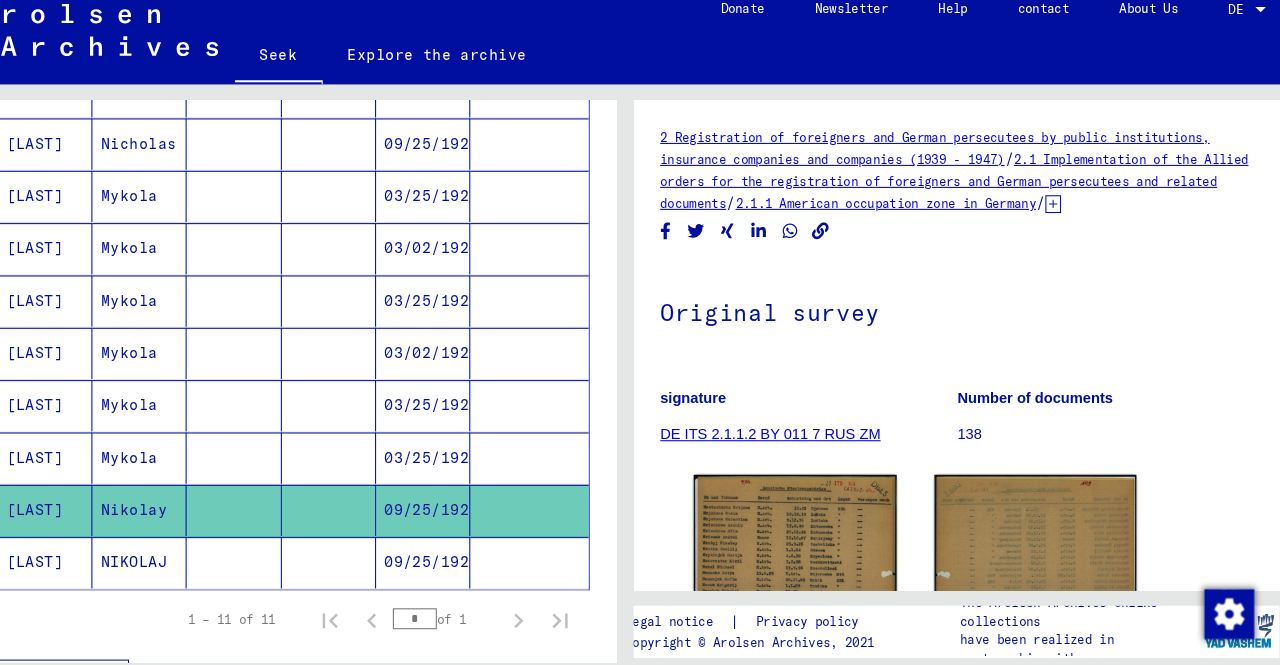 scroll, scrollTop: 0, scrollLeft: 0, axis: both 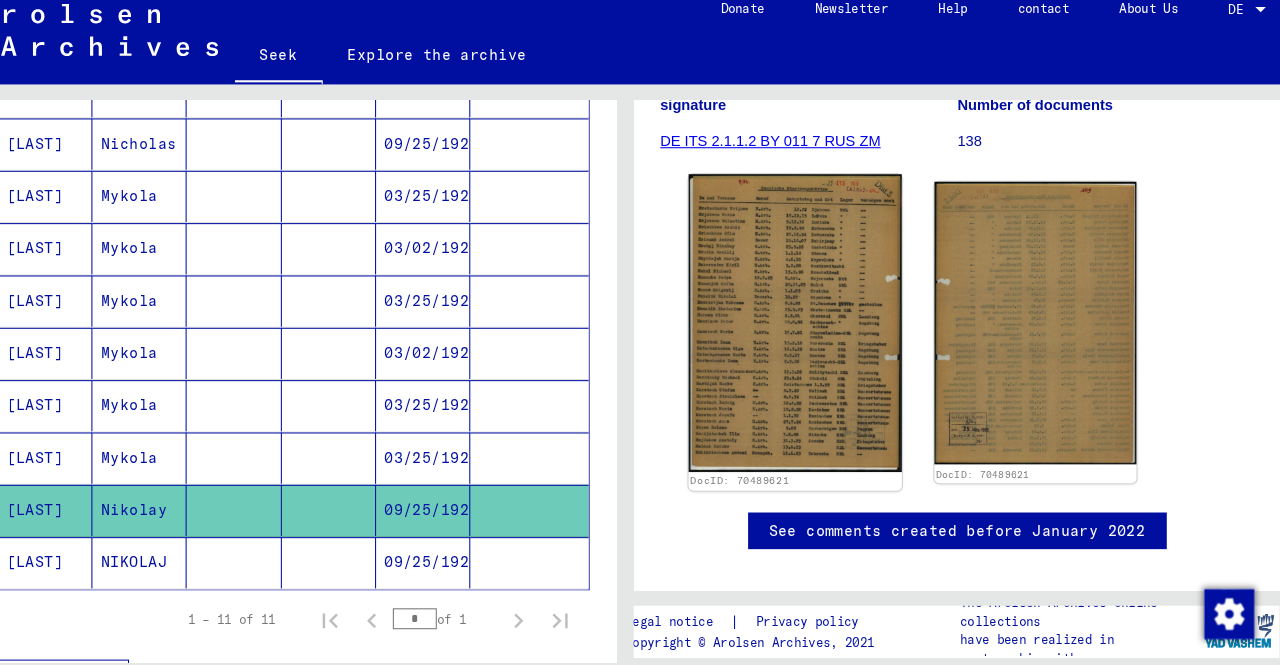 click 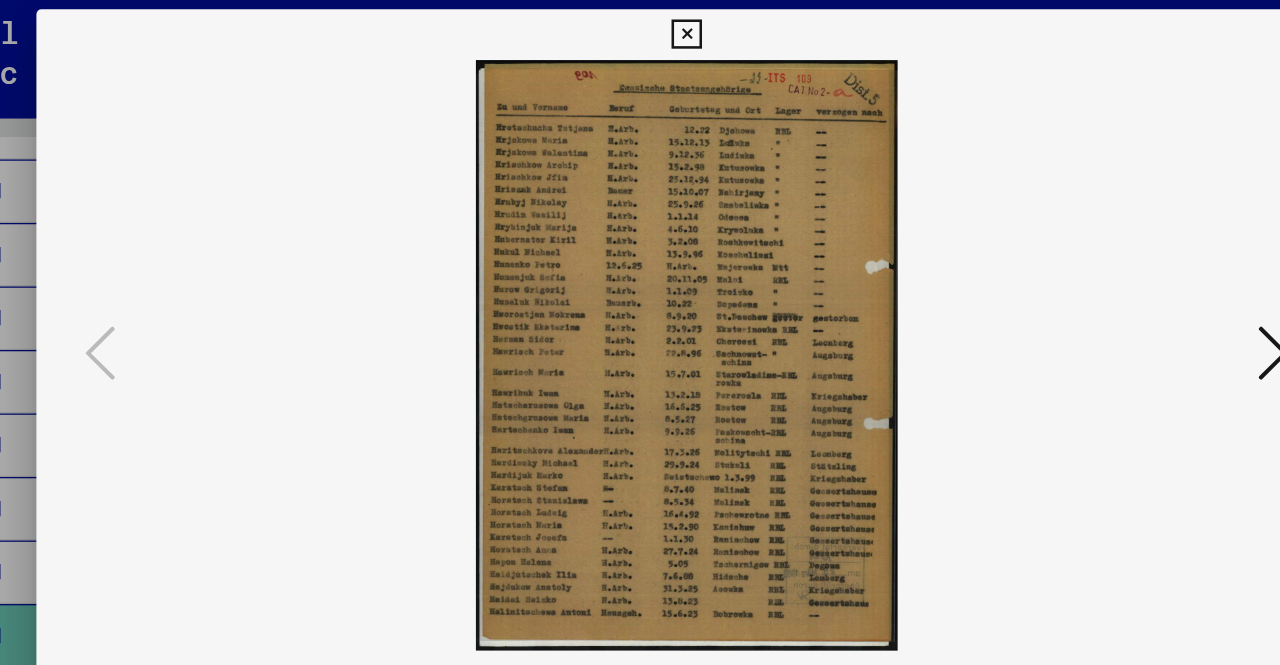 click at bounding box center (639, 30) 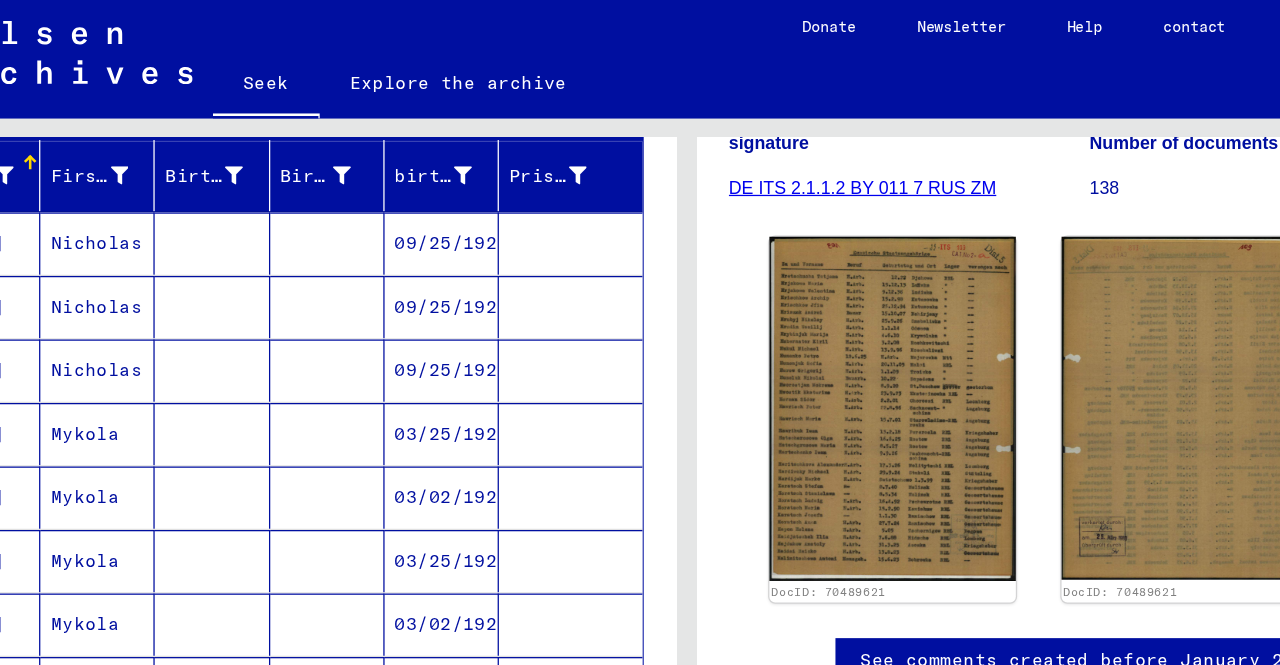 scroll, scrollTop: 230, scrollLeft: 0, axis: vertical 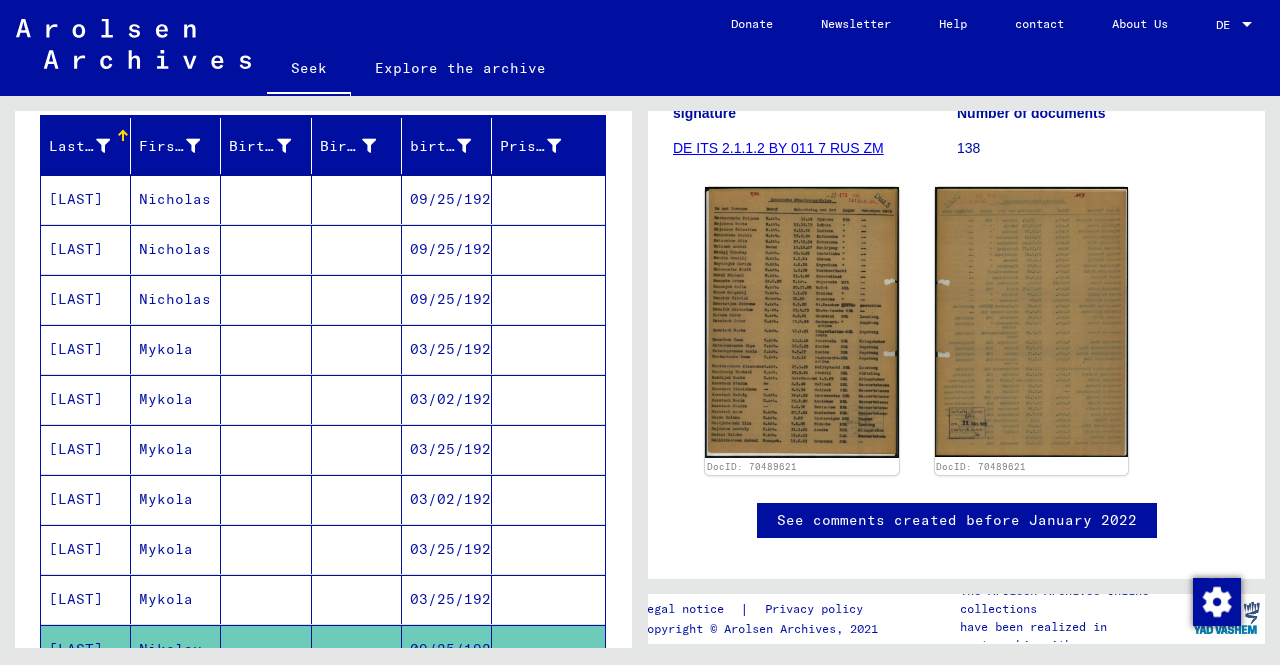 click on "Mykola" at bounding box center (166, 399) 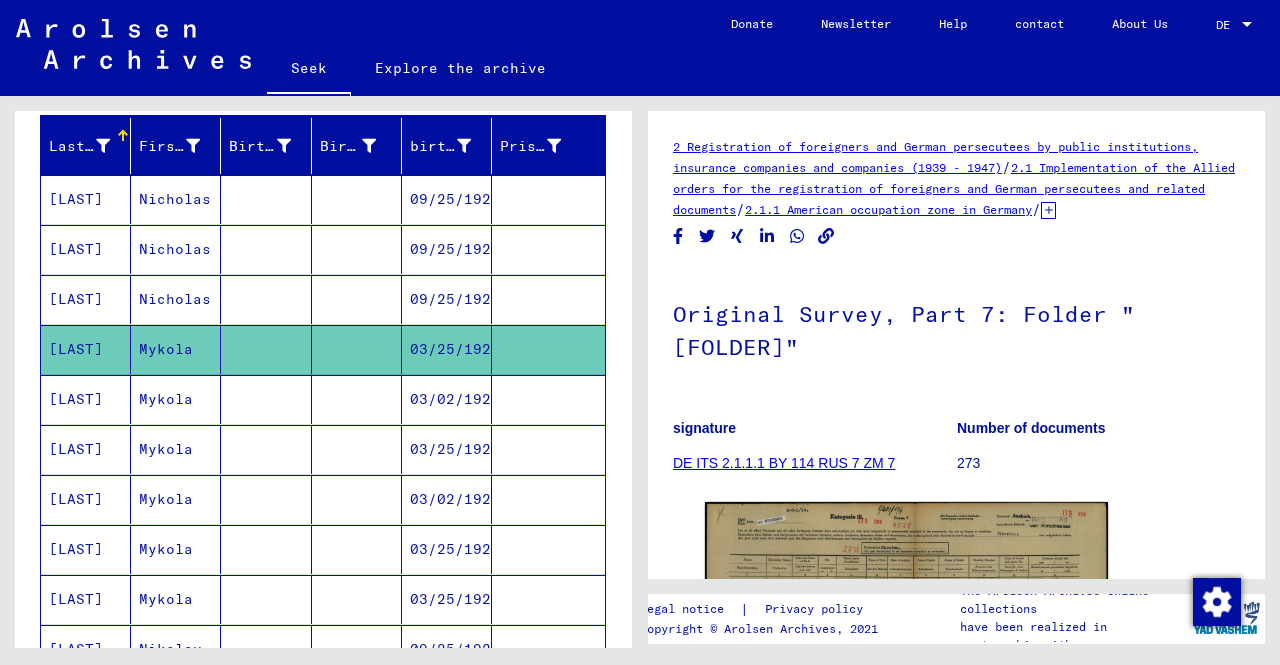 scroll, scrollTop: 0, scrollLeft: 0, axis: both 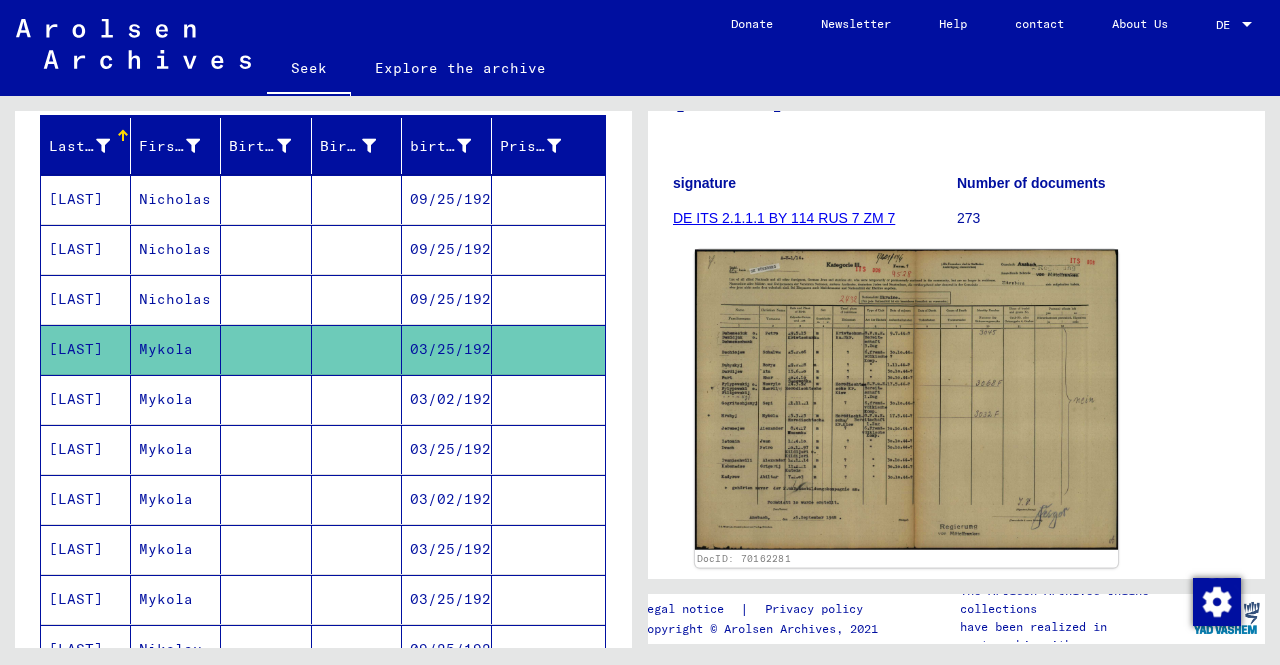 click 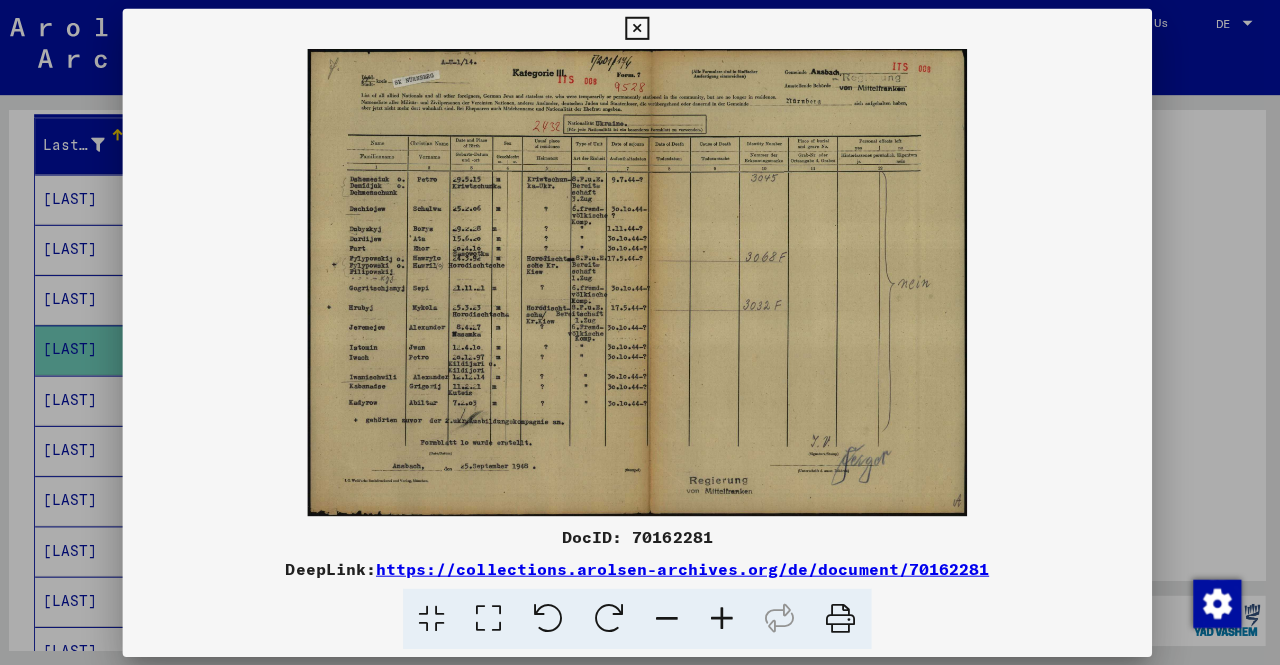 scroll, scrollTop: 0, scrollLeft: 0, axis: both 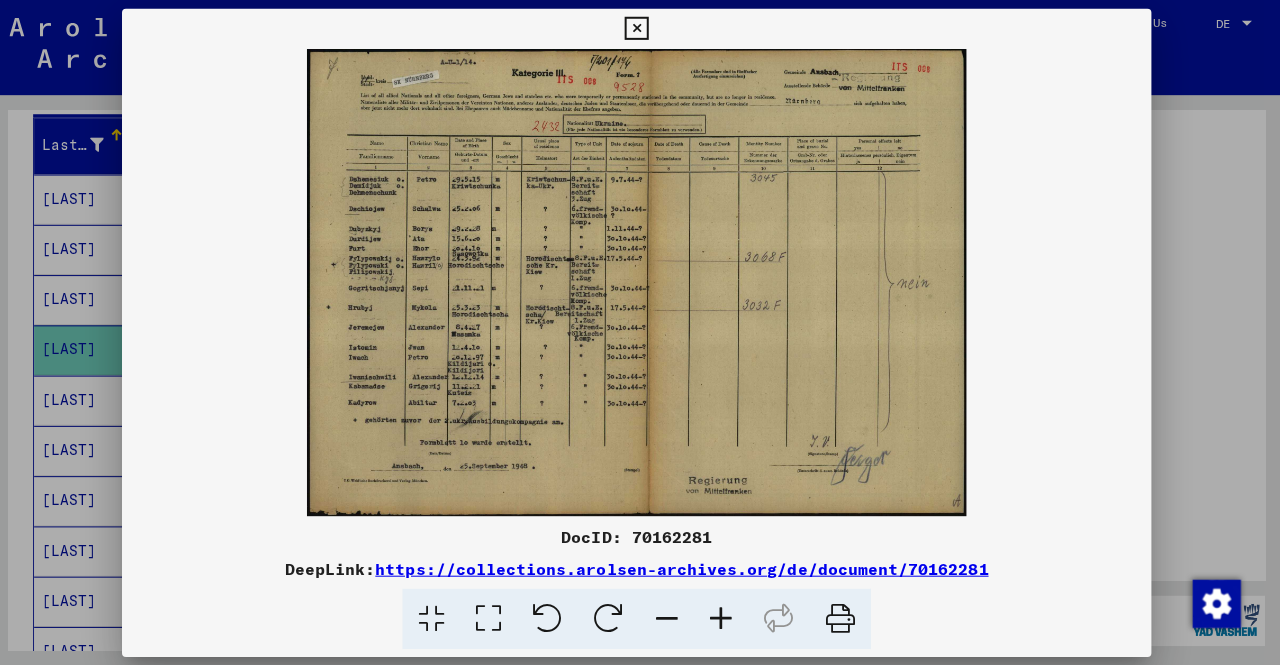 click at bounding box center (639, 30) 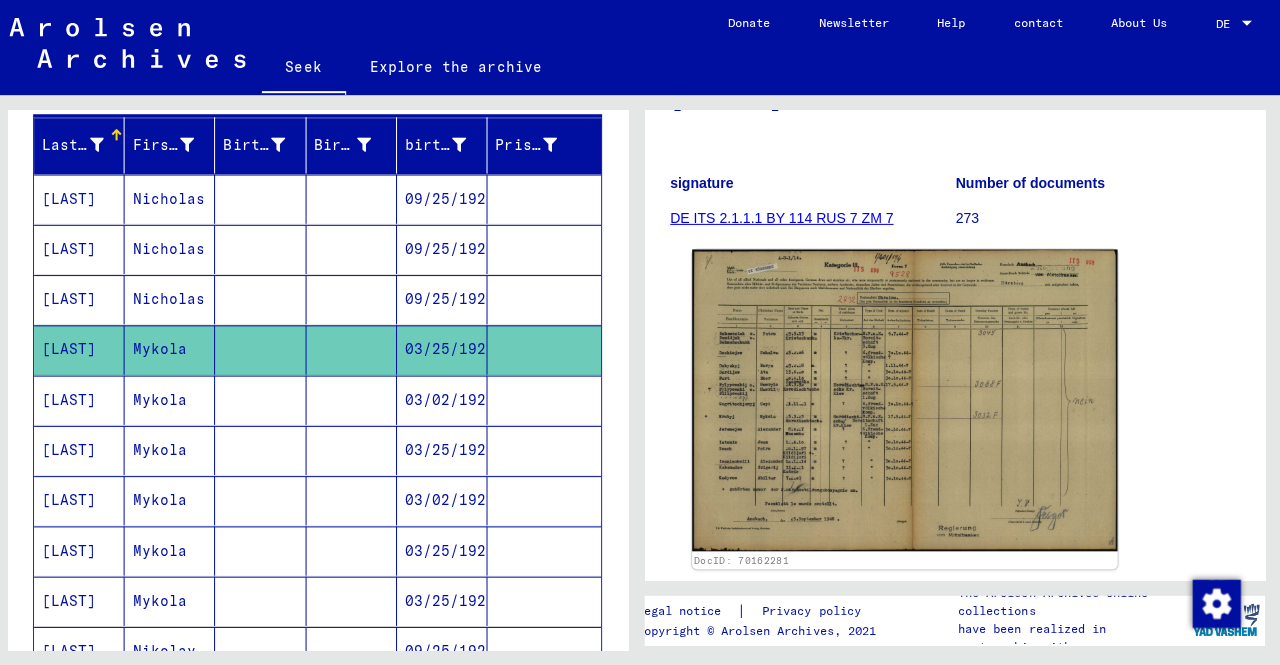 click 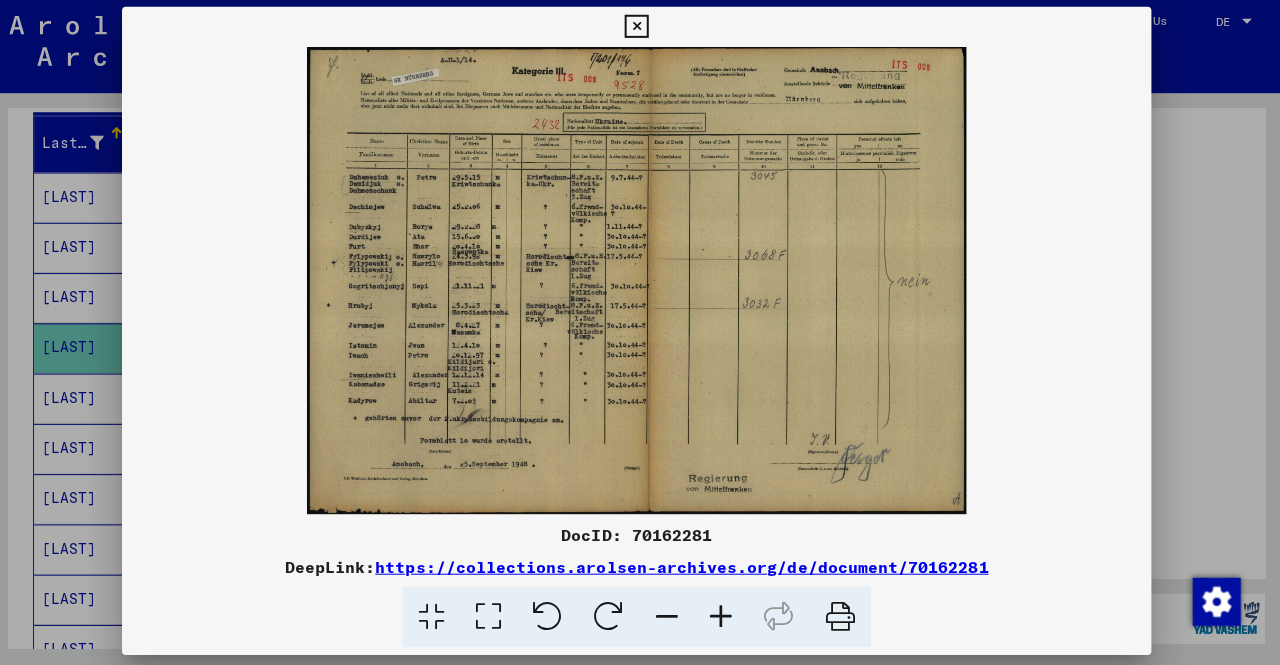 scroll, scrollTop: 0, scrollLeft: 0, axis: both 